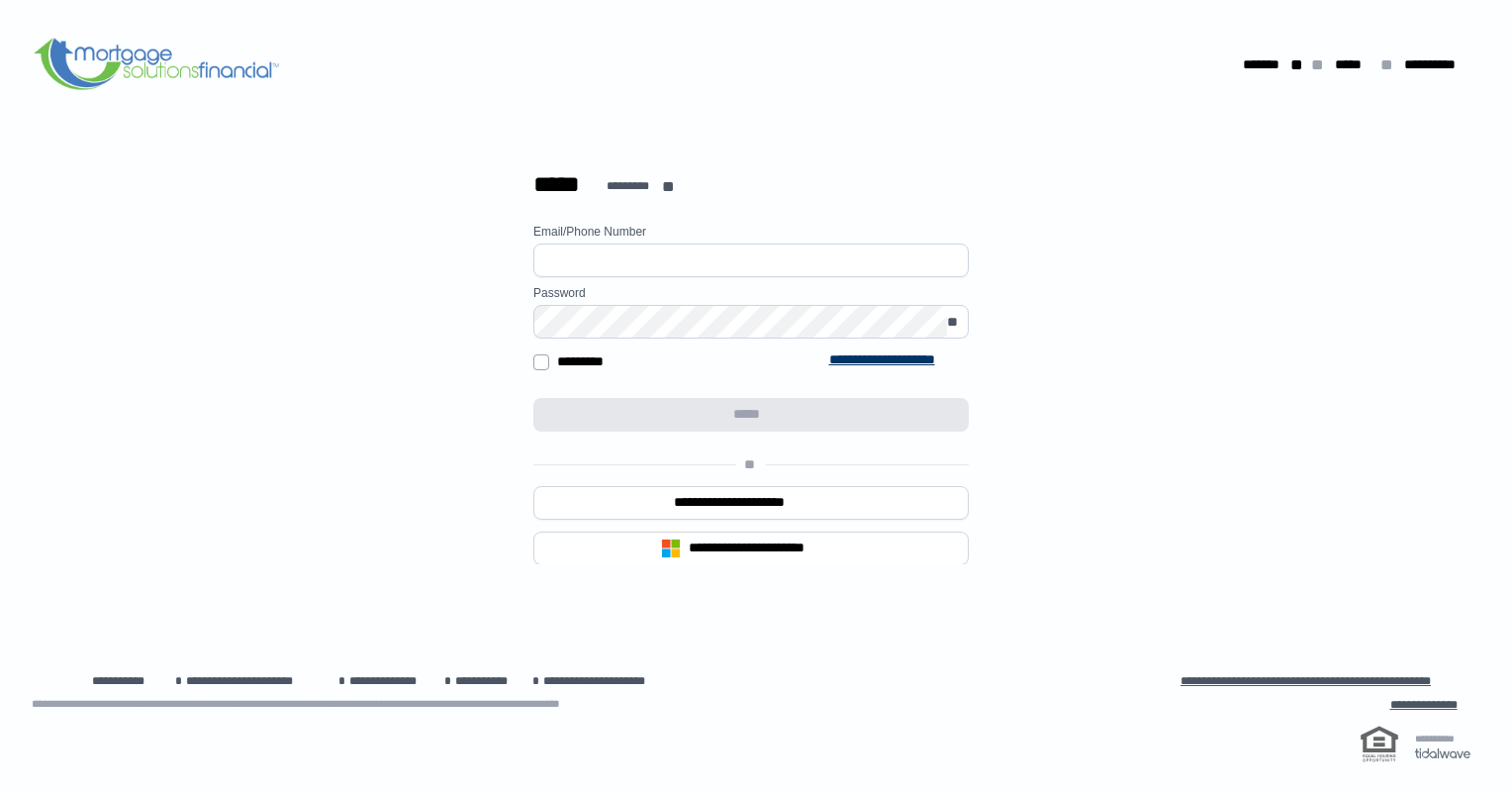 scroll, scrollTop: 0, scrollLeft: 0, axis: both 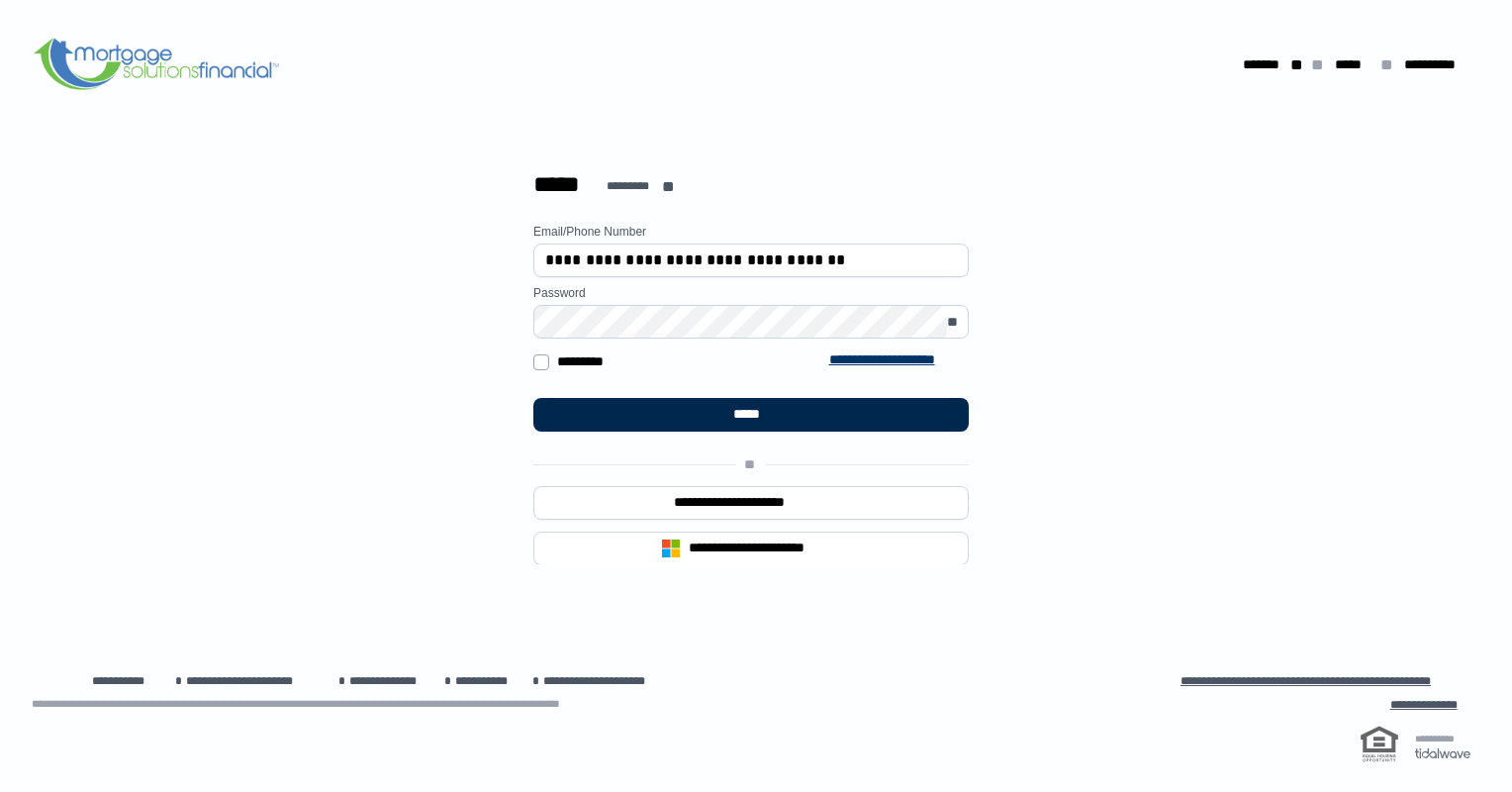 click on "*****" at bounding box center [750, 414] 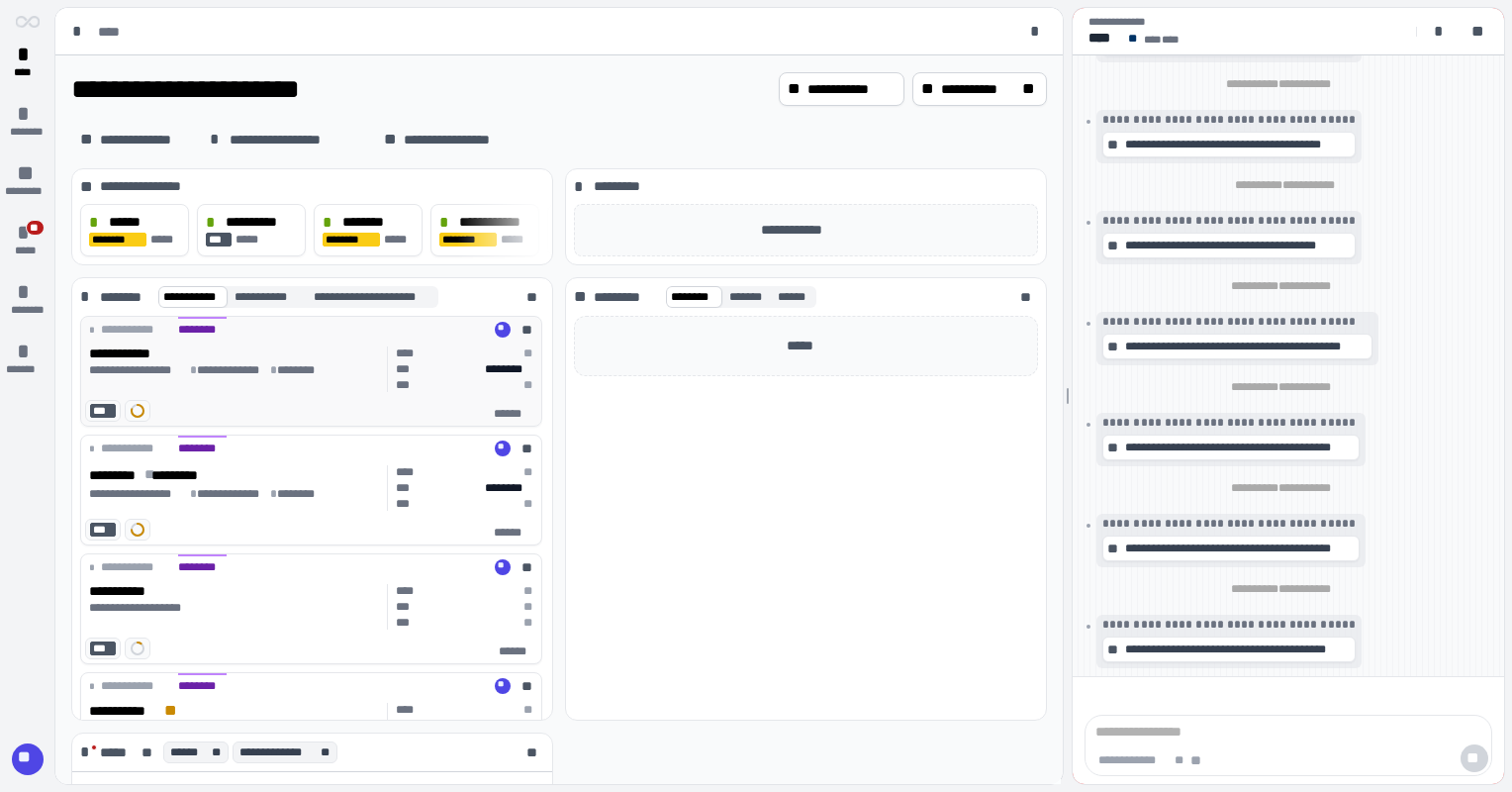 click on "**********" at bounding box center [126, 353] 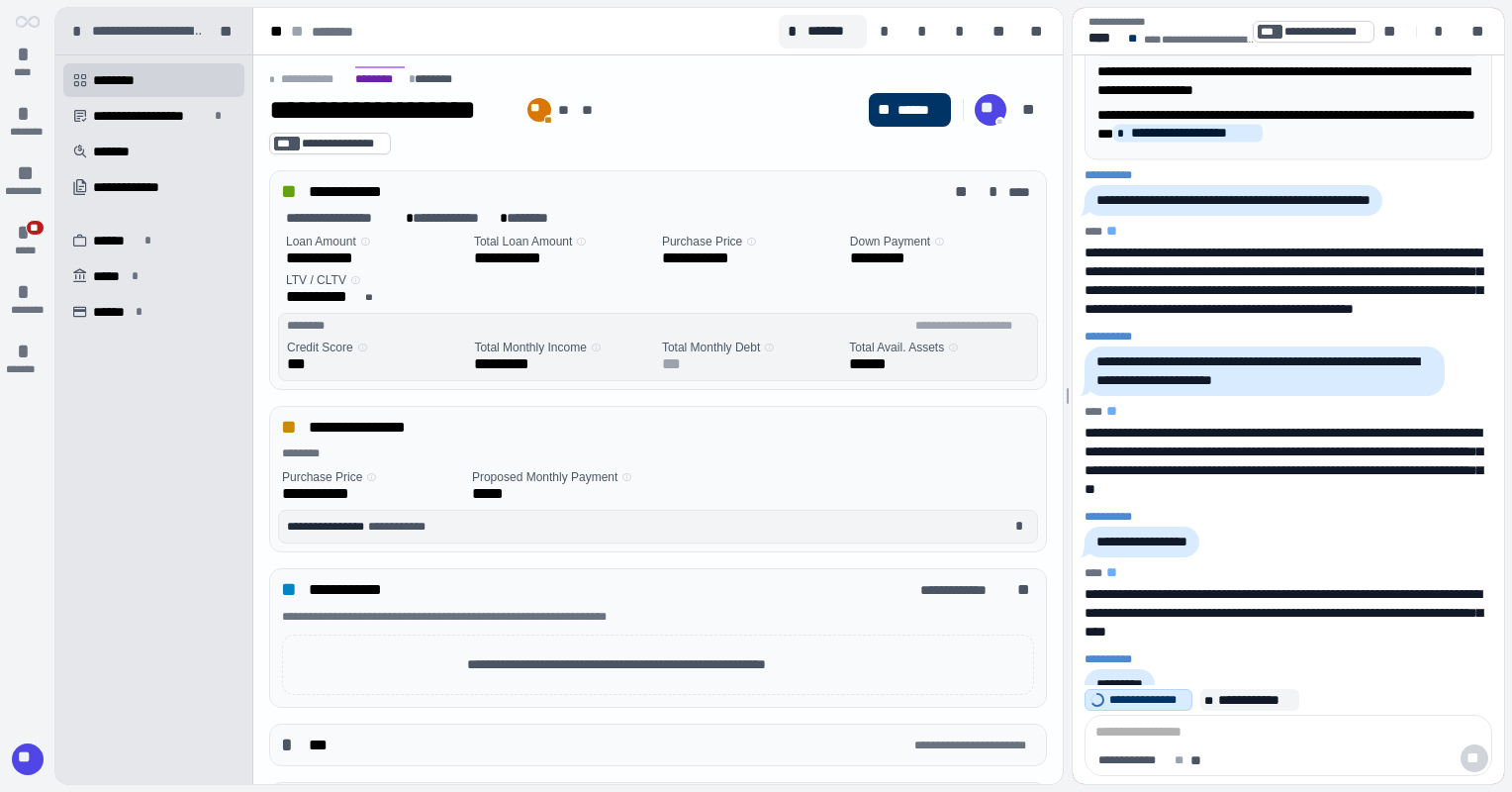 scroll, scrollTop: 62, scrollLeft: 0, axis: vertical 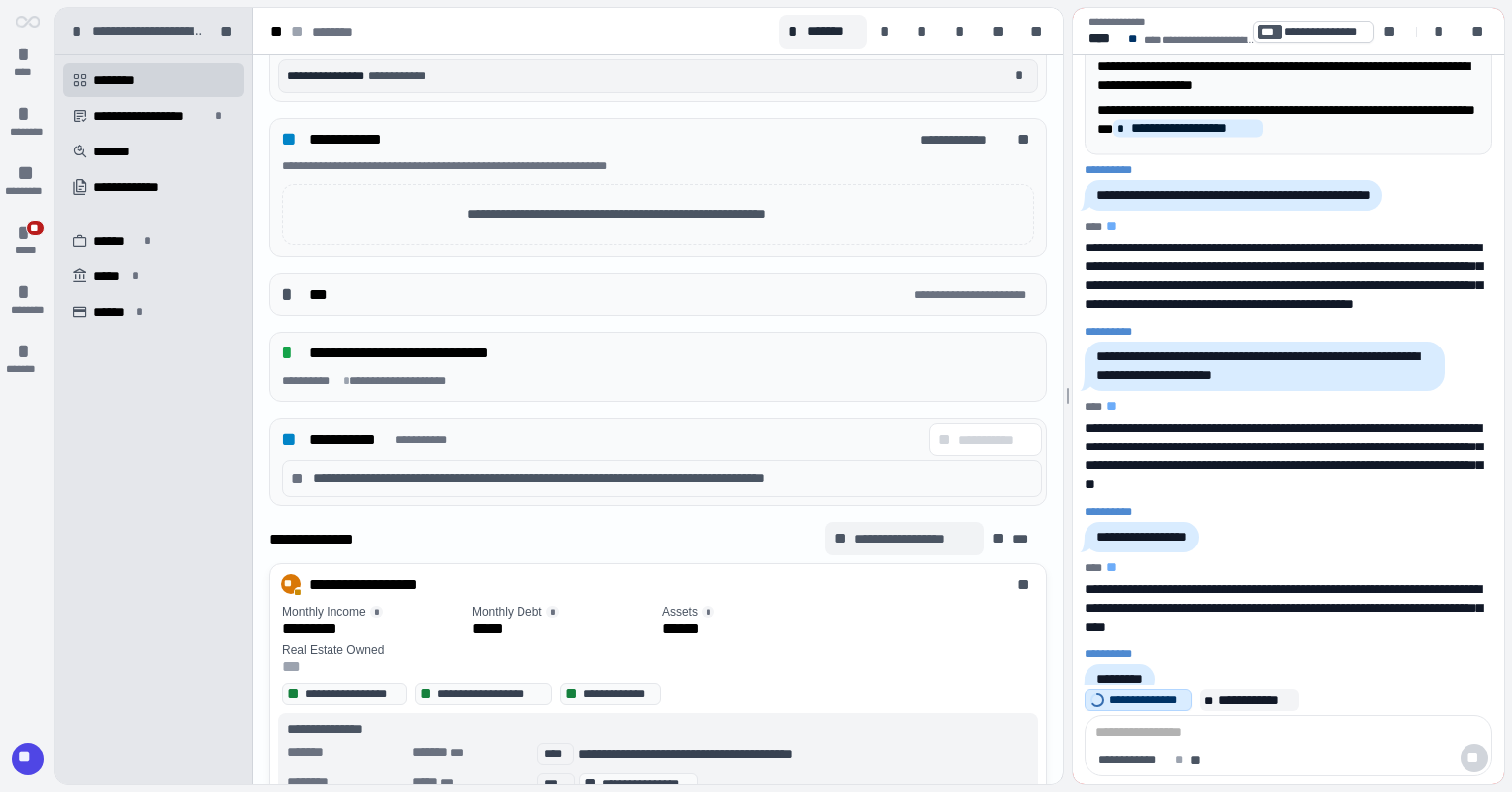 click on "**********" at bounding box center [913, 539] 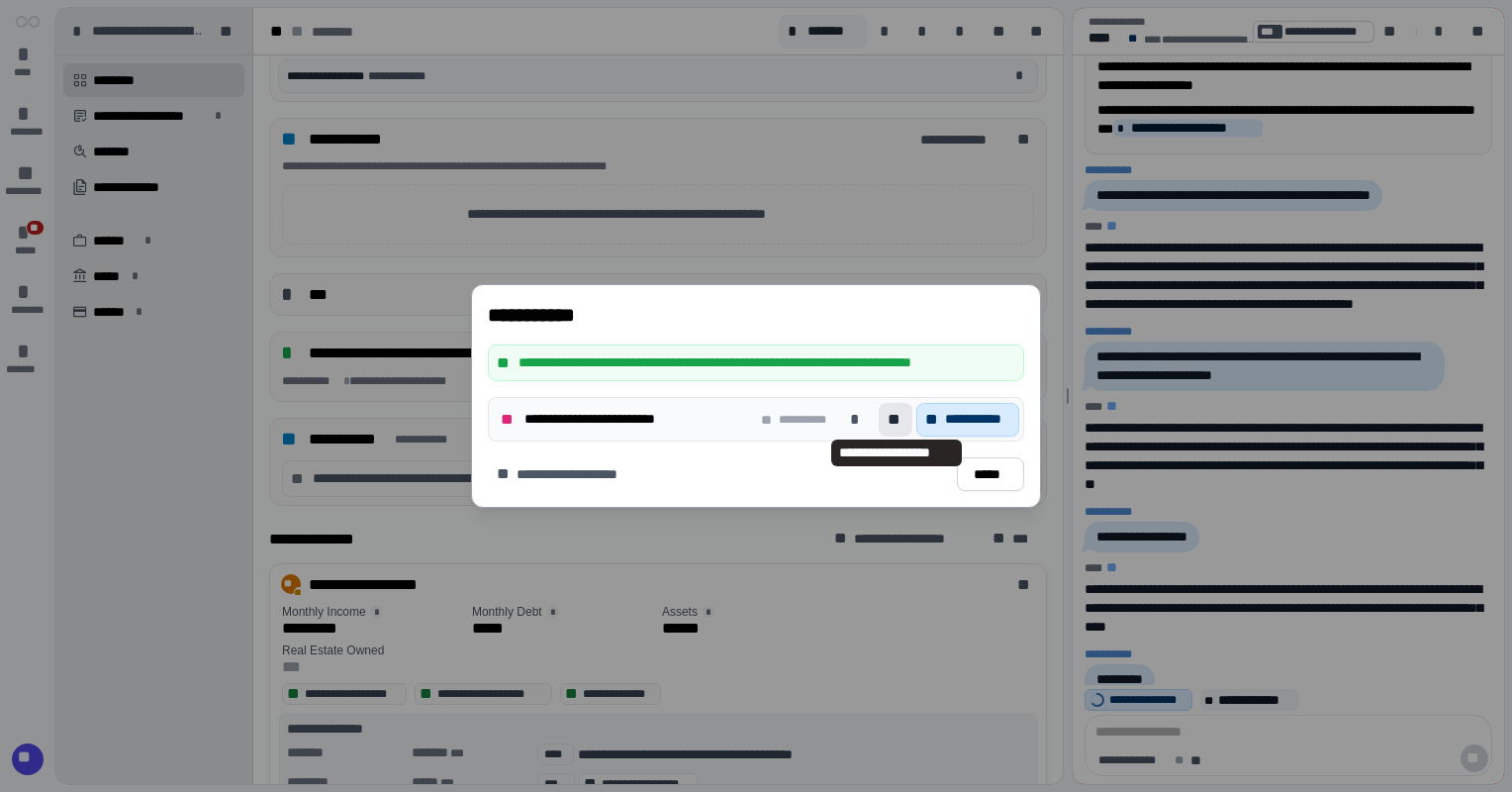 click on "**" at bounding box center [896, 420] 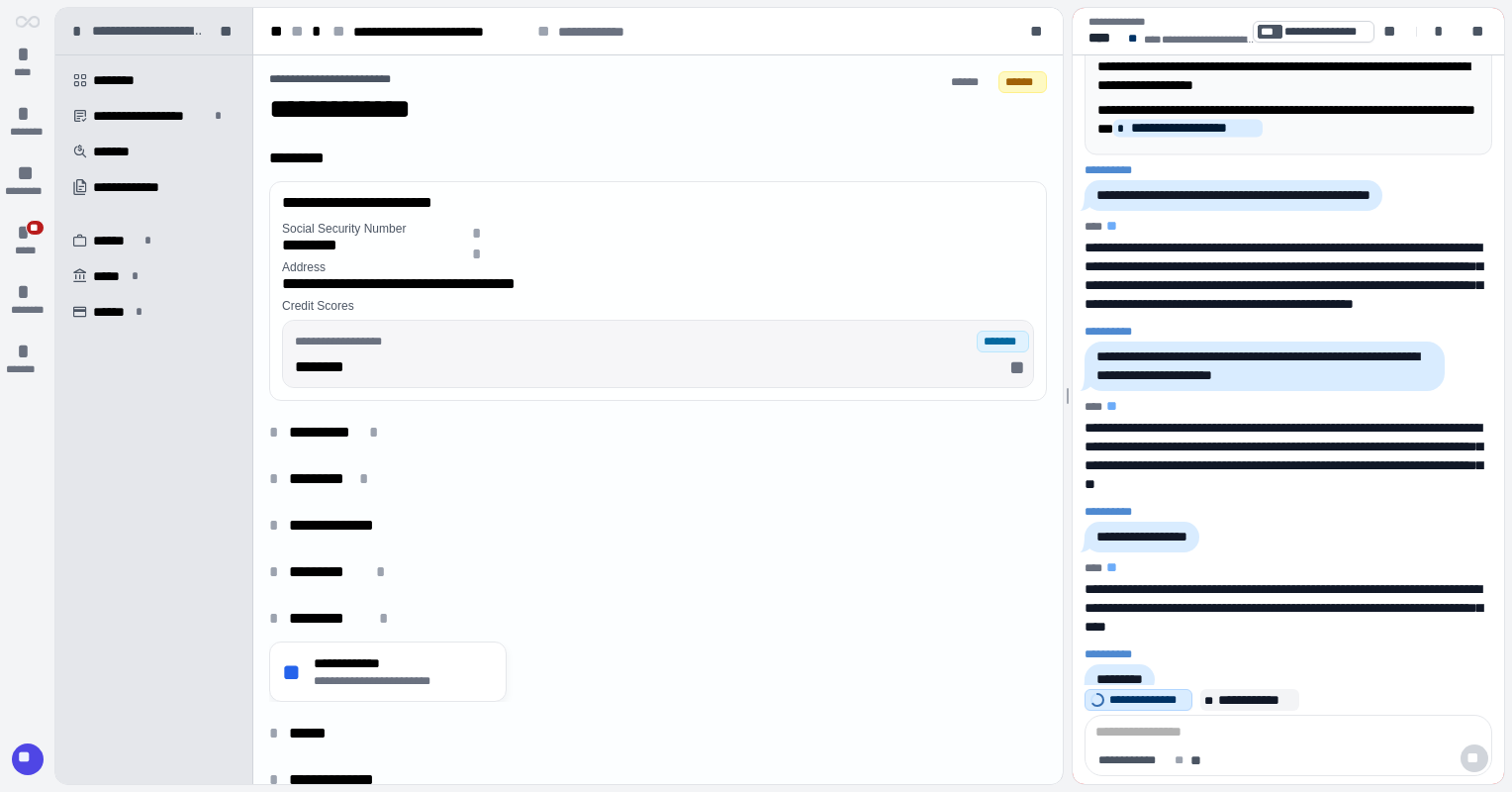 click on "***   **** **" at bounding box center (662, 366) 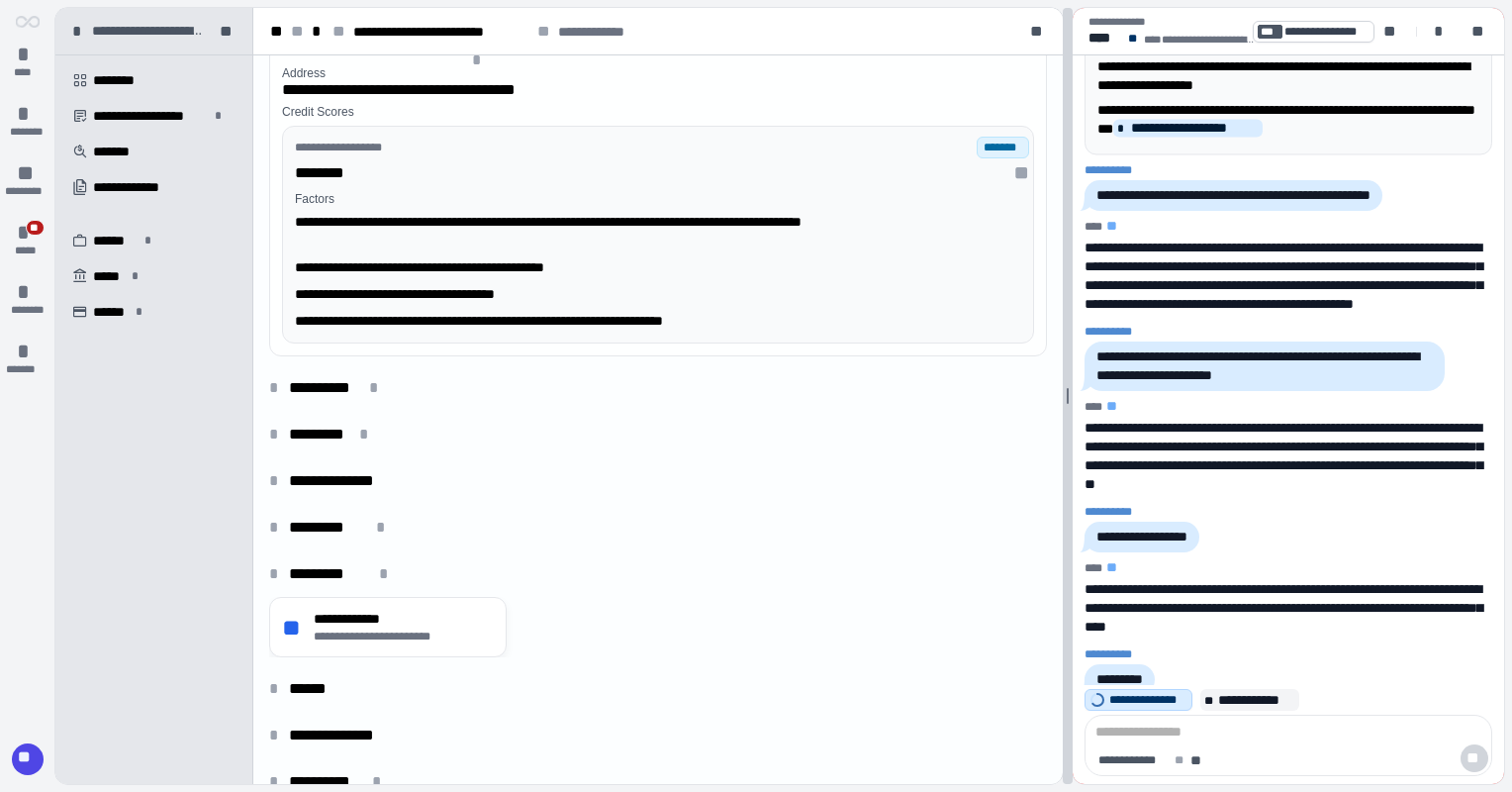 scroll, scrollTop: 222, scrollLeft: 0, axis: vertical 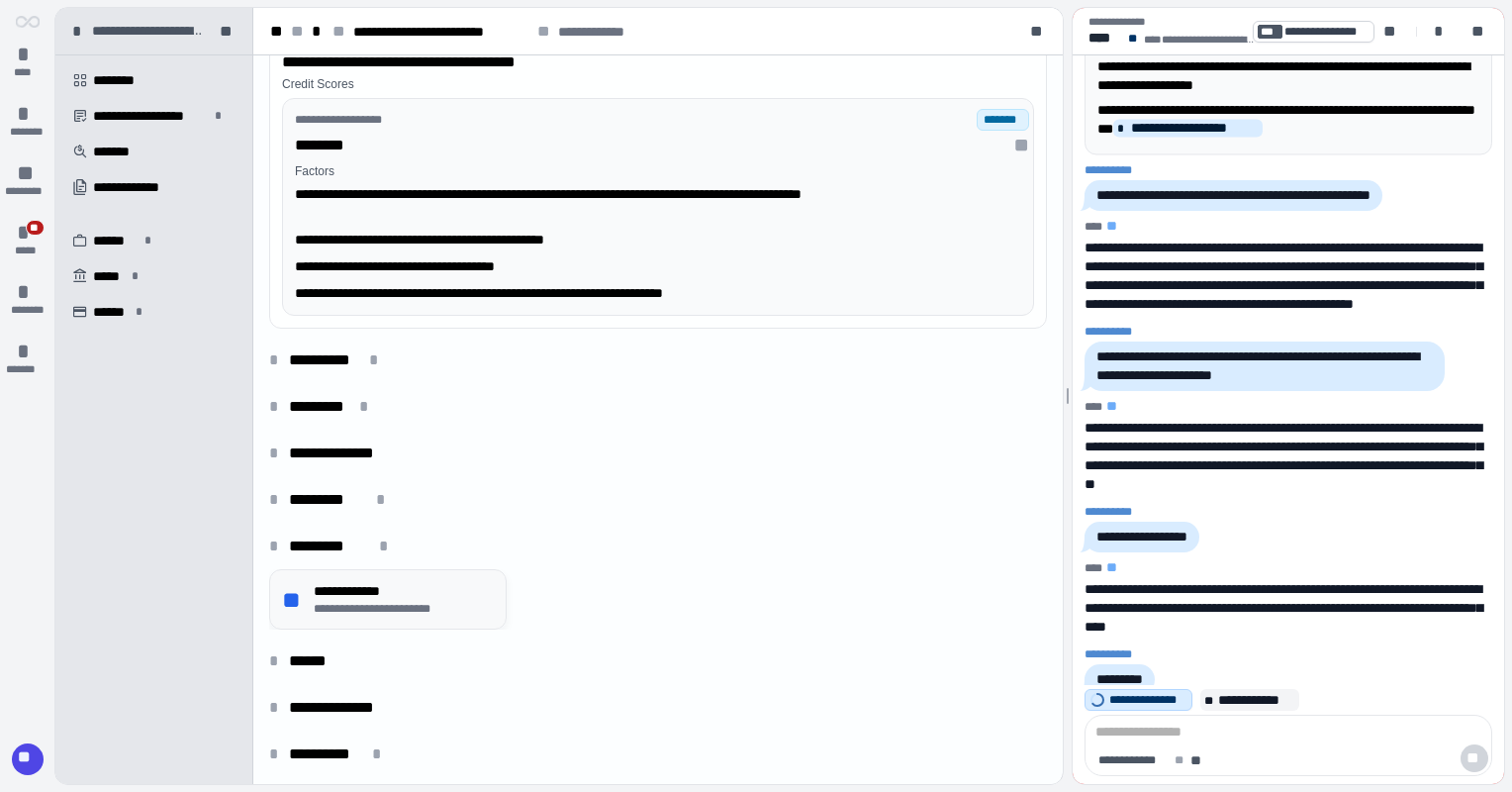 click on "**********" at bounding box center [404, 609] 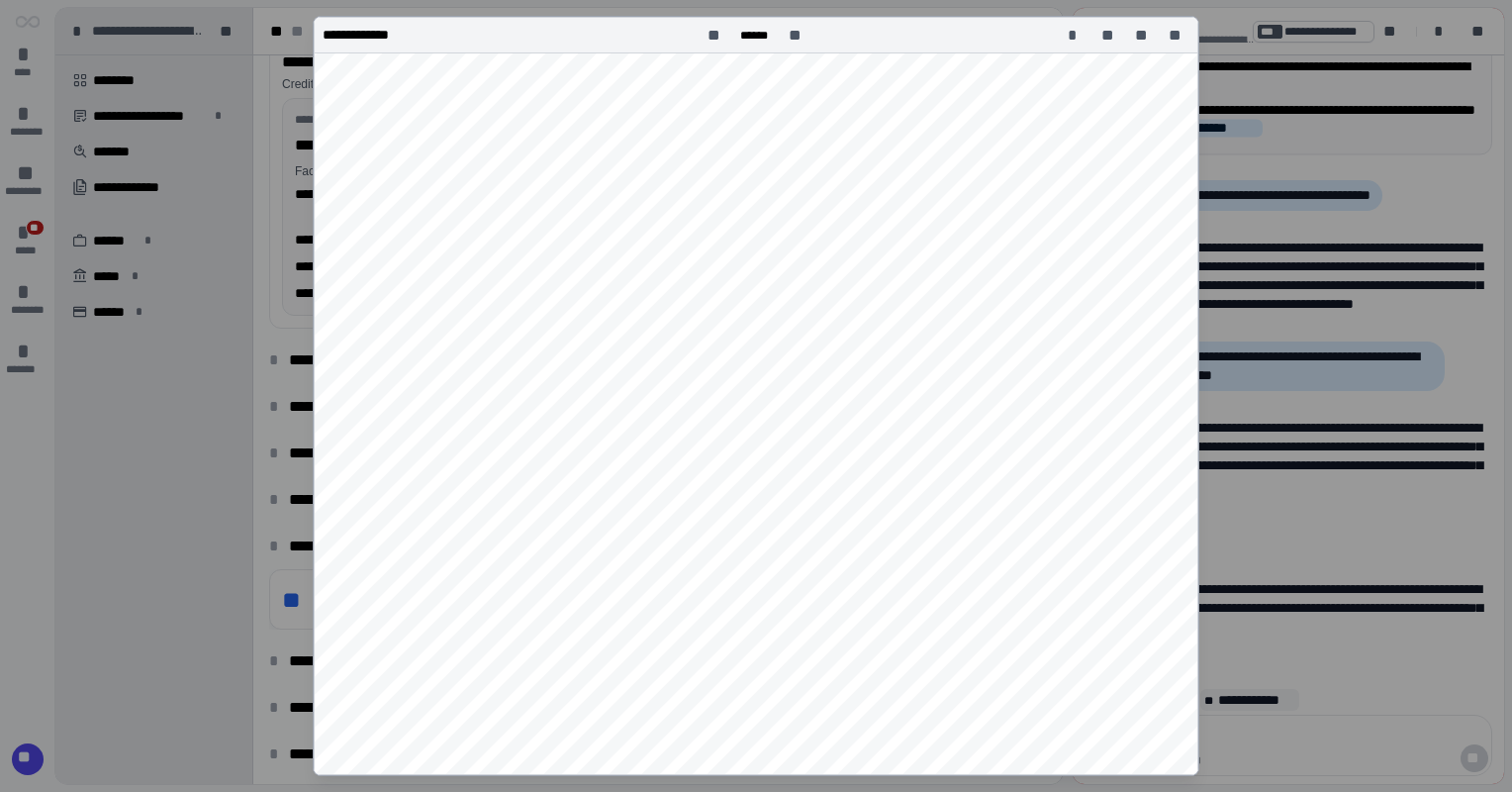 scroll, scrollTop: 3736, scrollLeft: 0, axis: vertical 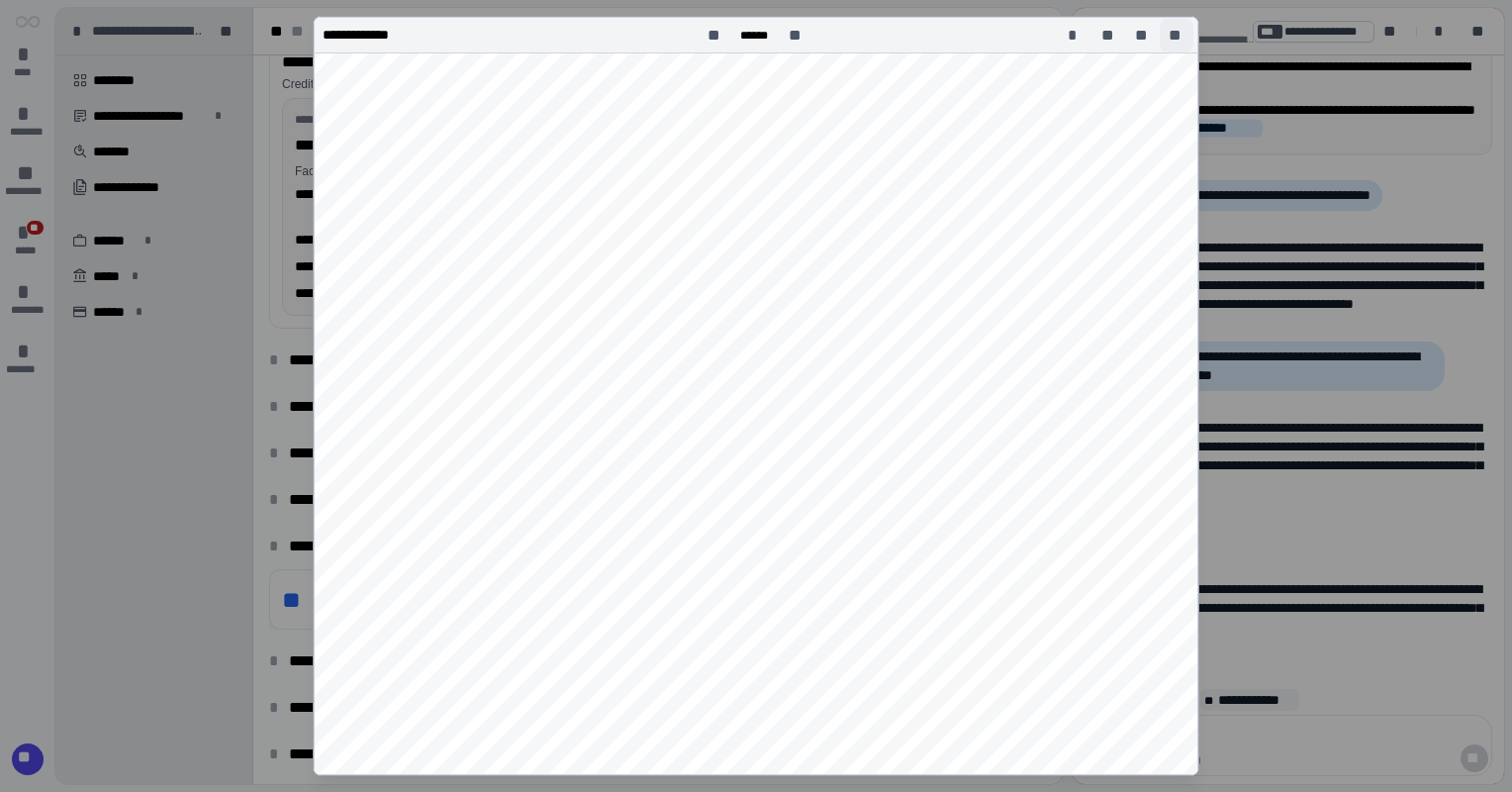 click on "**" at bounding box center (1177, 36) 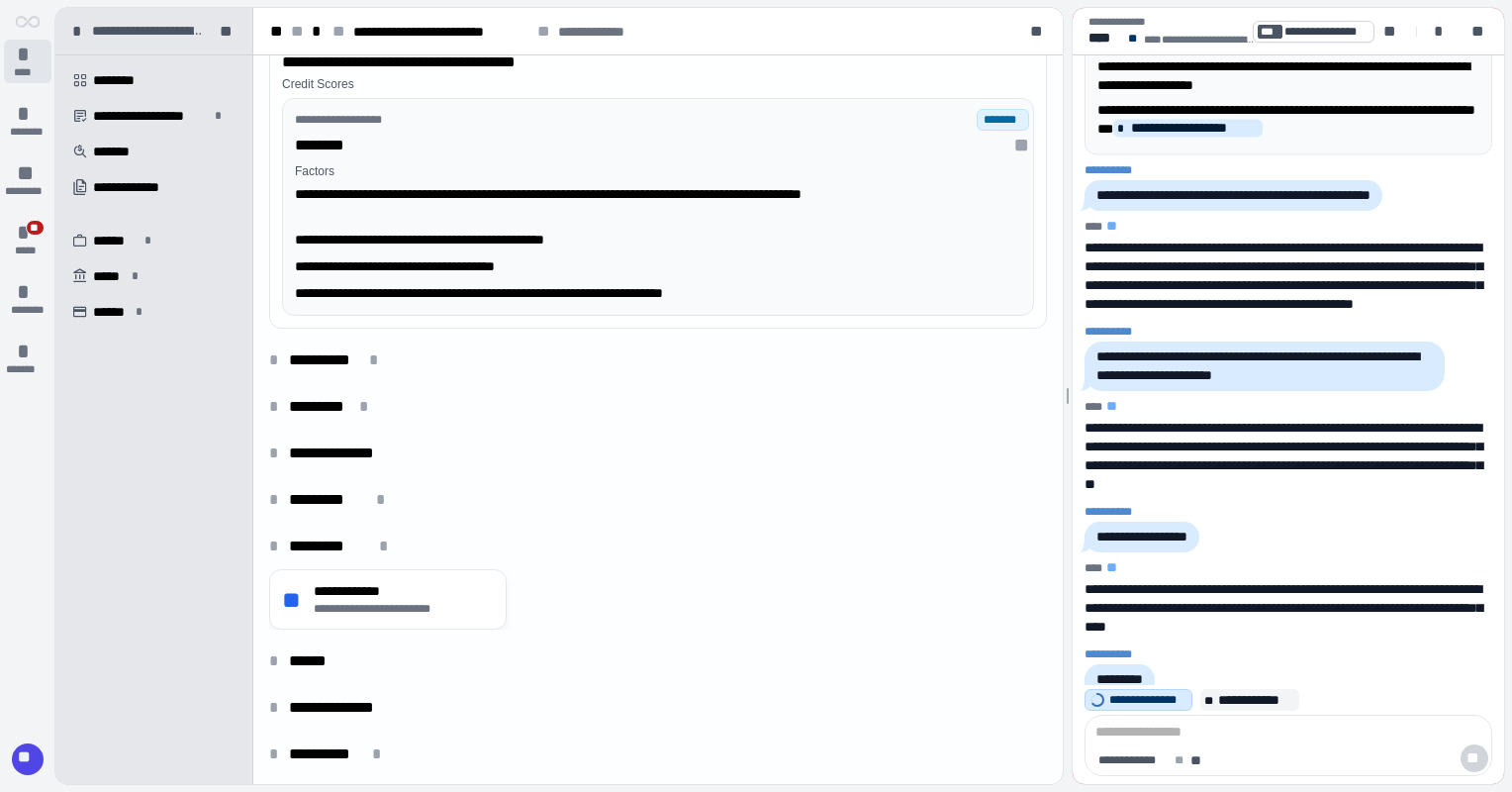 click on "* ****" at bounding box center (28, 61) 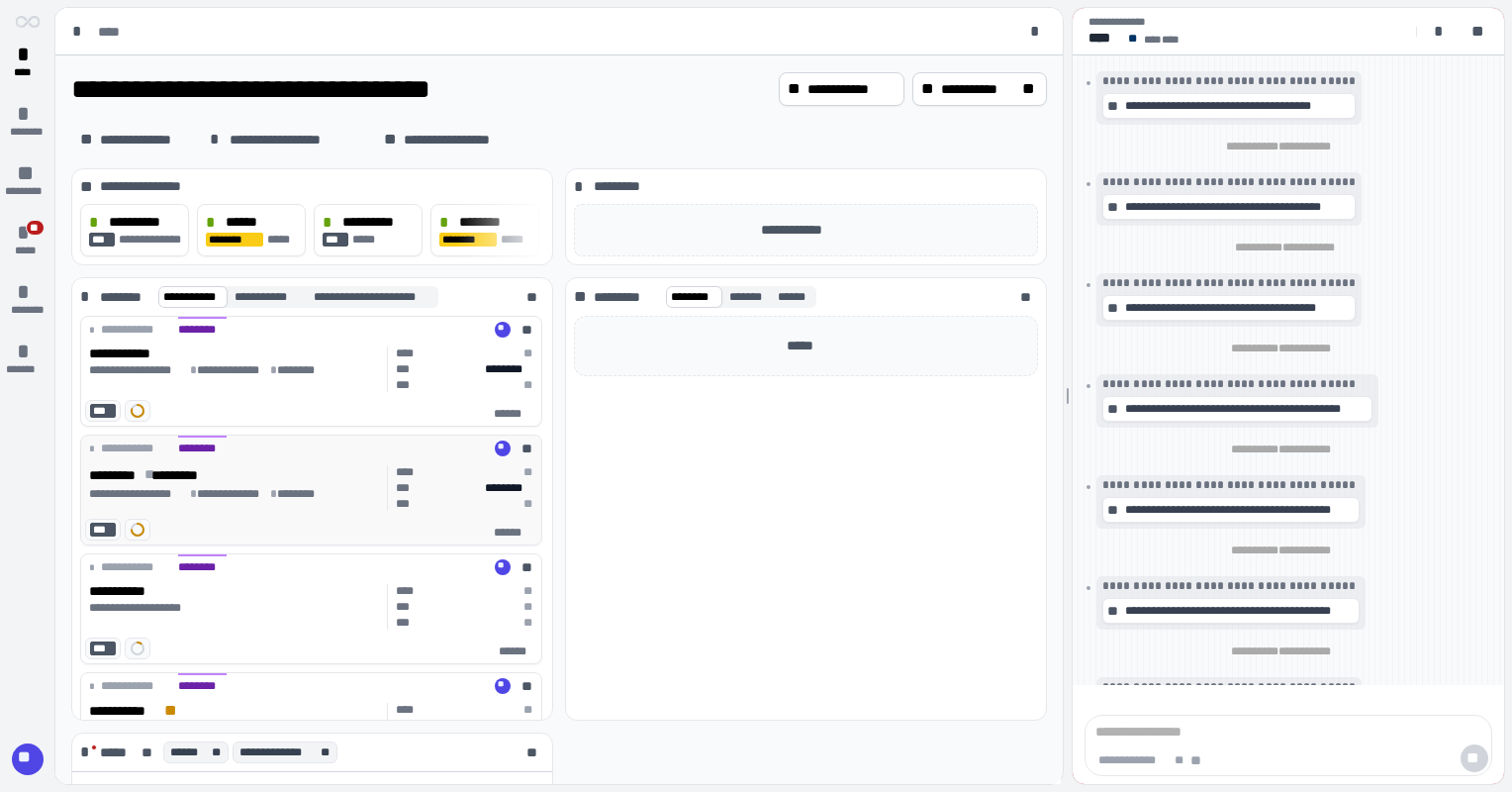 click on "**********" at bounding box center [232, 494] 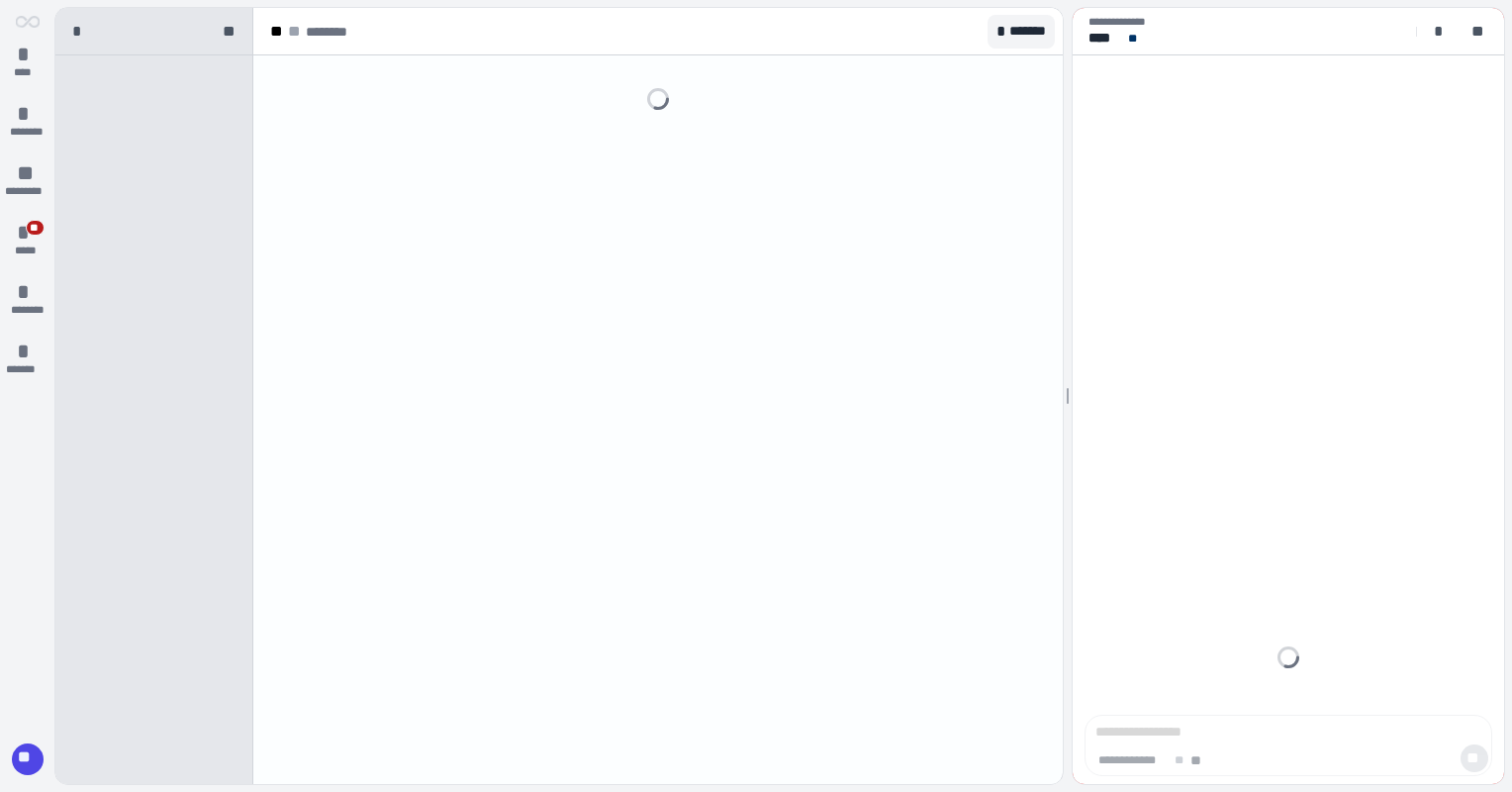 scroll, scrollTop: 0, scrollLeft: 0, axis: both 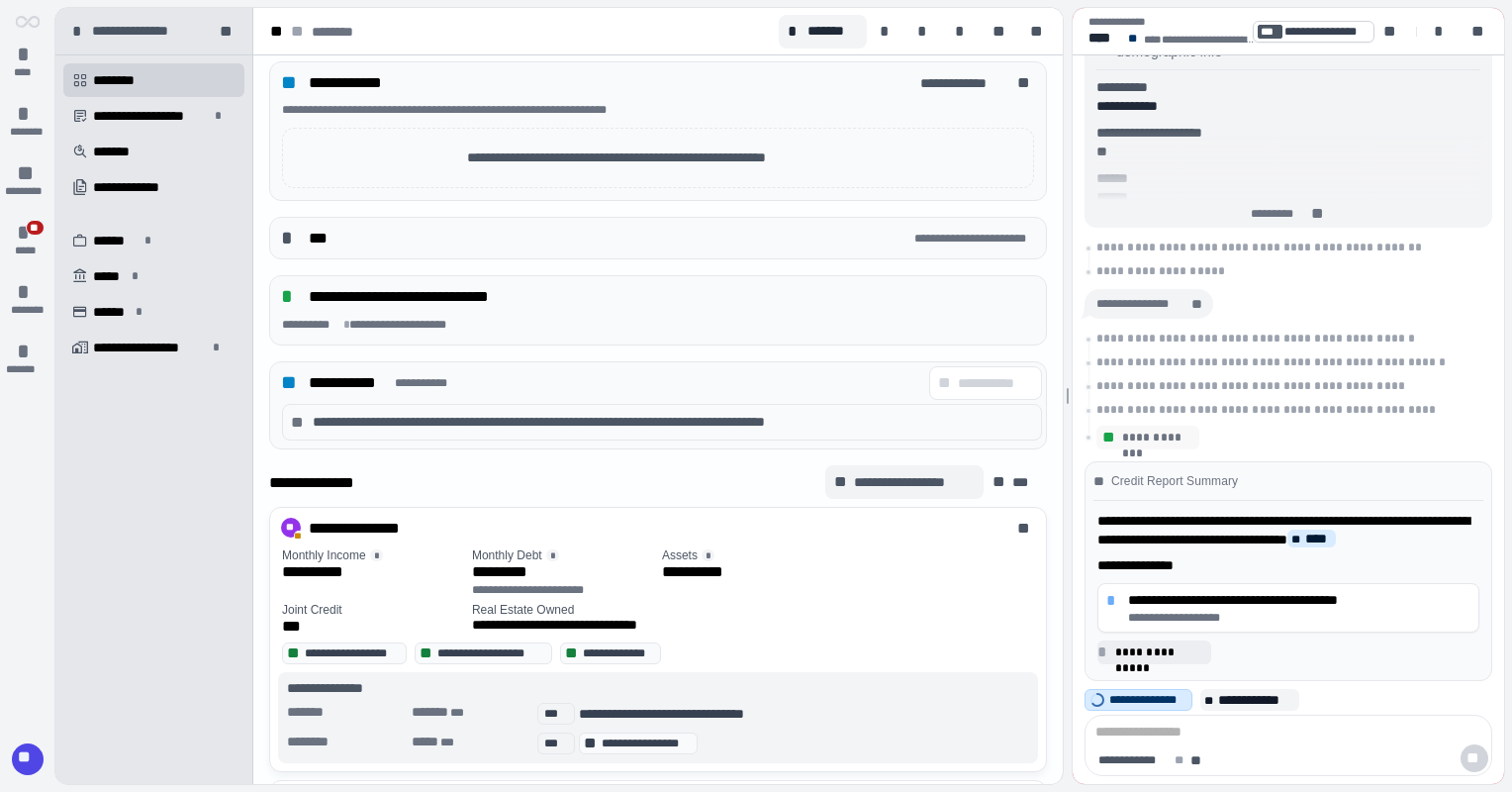 click on "**********" at bounding box center [913, 482] 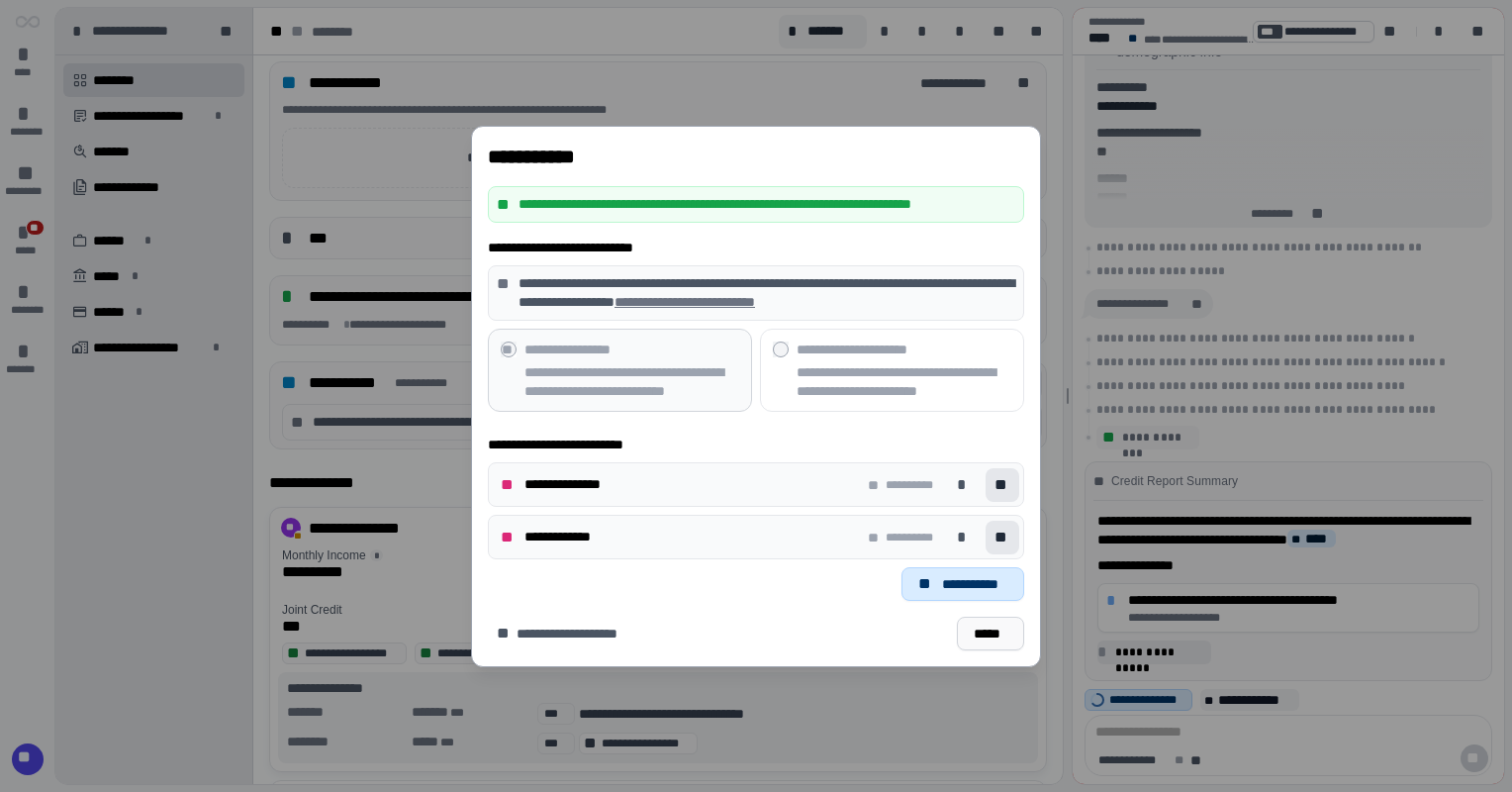 click on "*****" at bounding box center [991, 633] 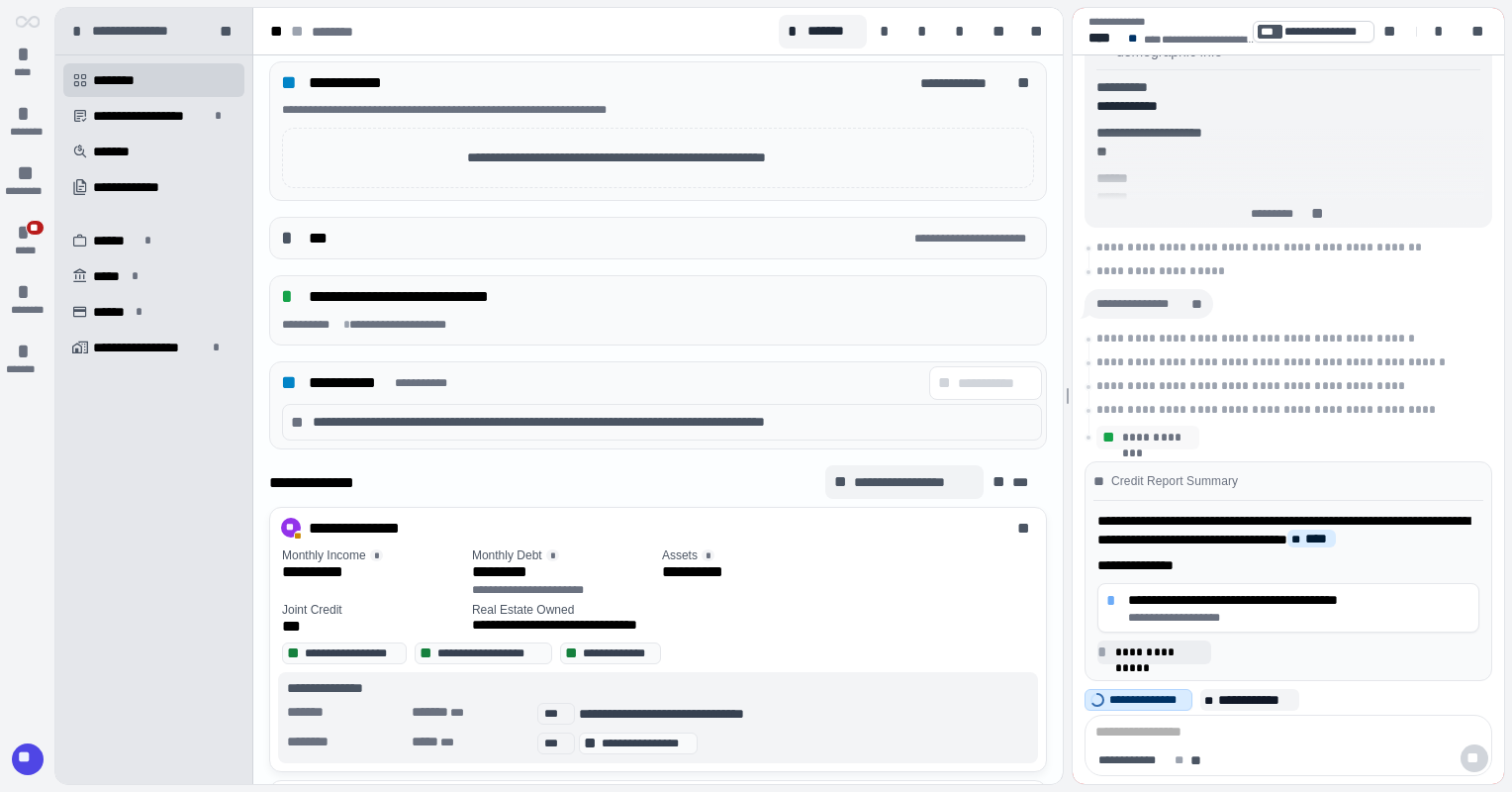 click on "**********" at bounding box center [913, 482] 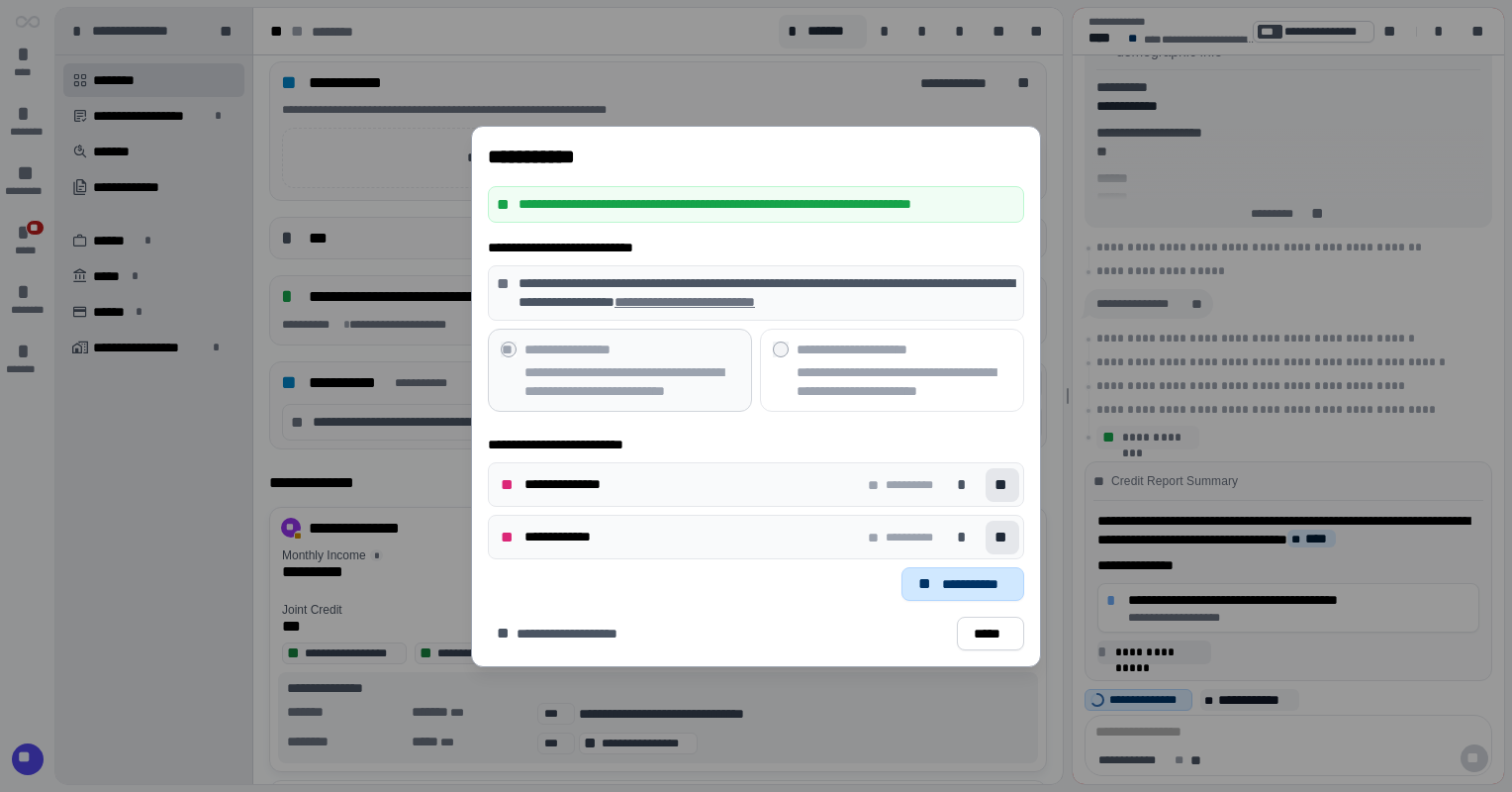 click on "**********" at bounding box center (975, 583) 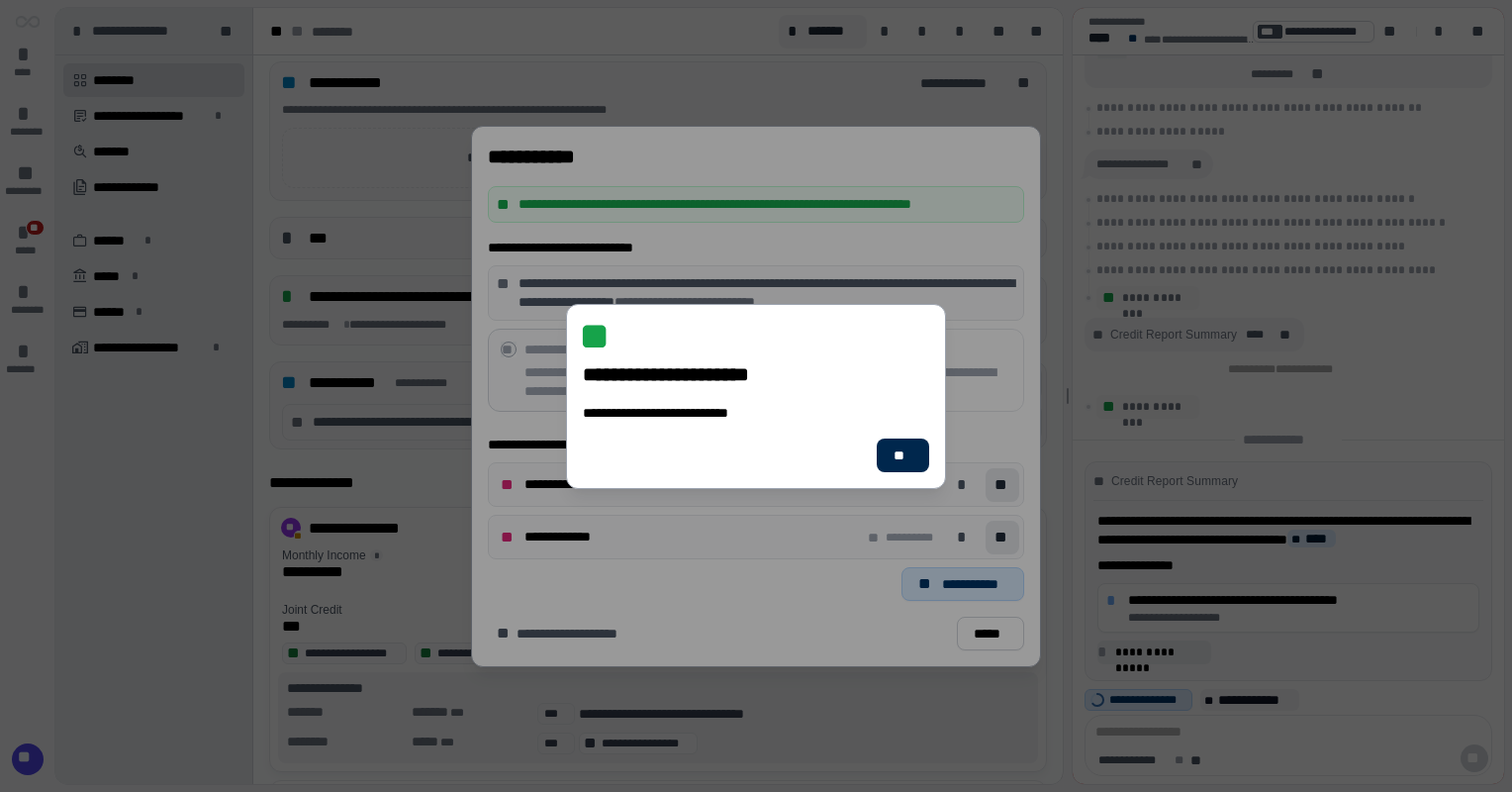 click on "**" at bounding box center [902, 455] 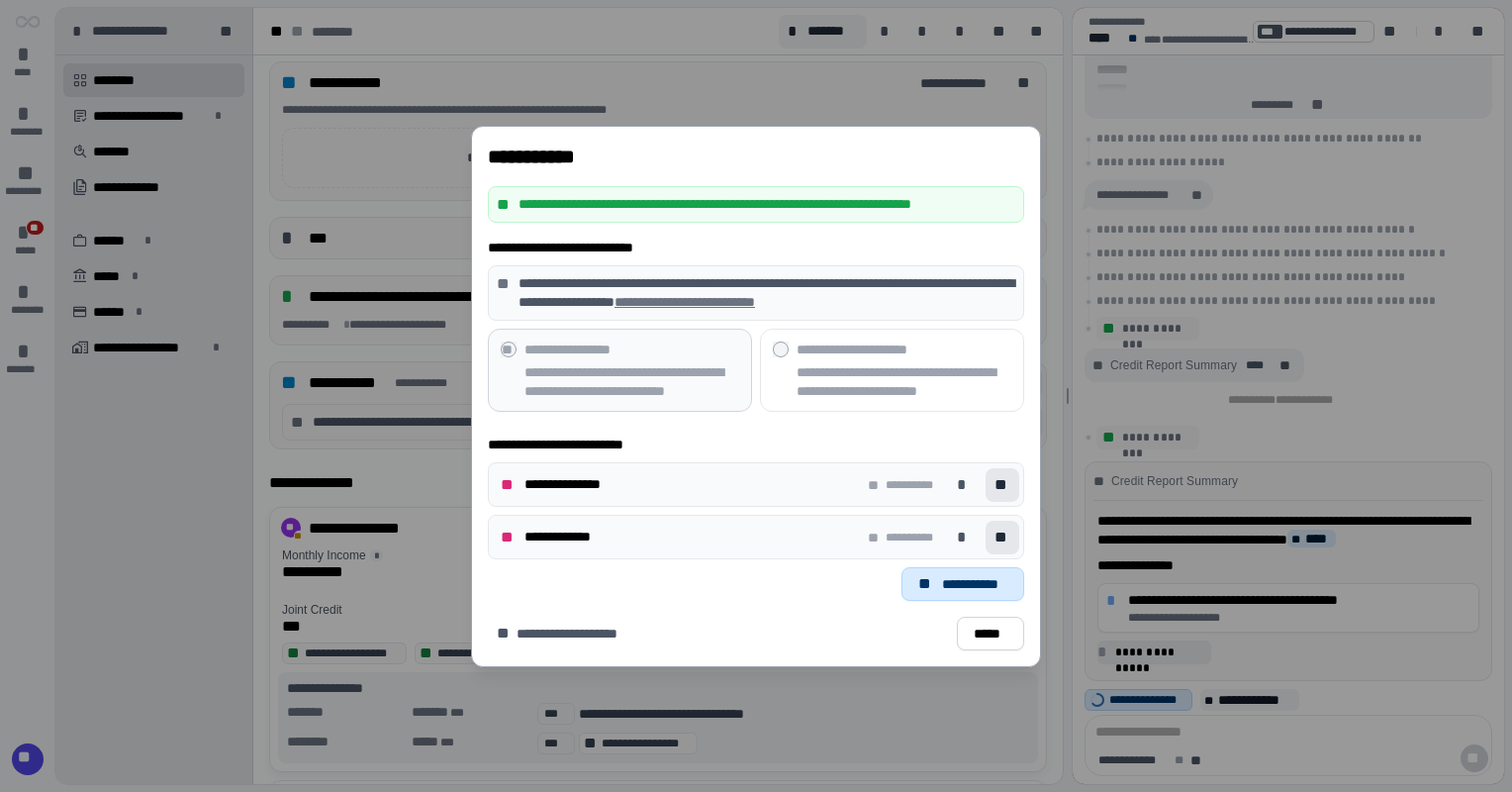 click on "**" at bounding box center [1002, 484] 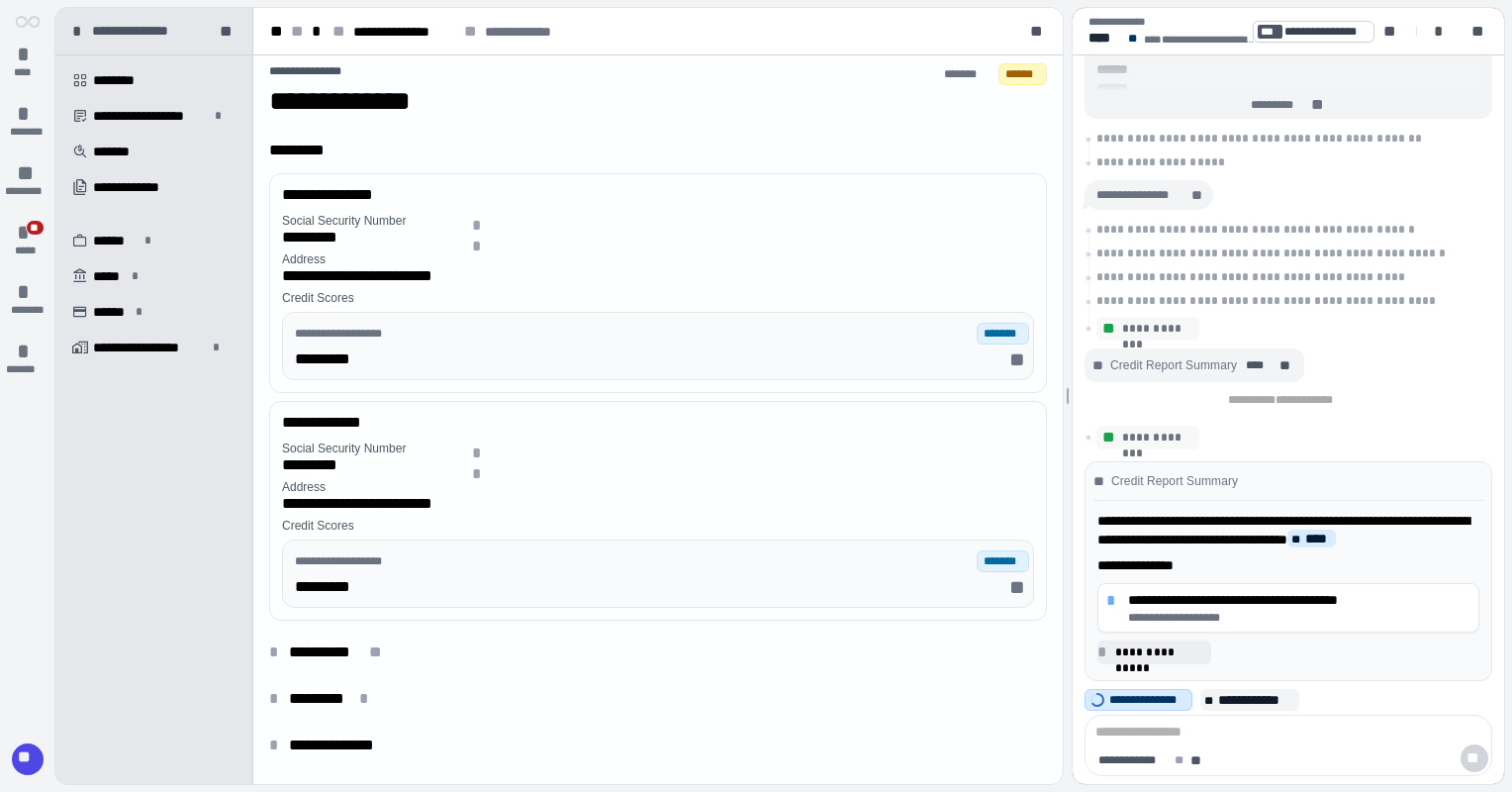 scroll, scrollTop: 0, scrollLeft: 0, axis: both 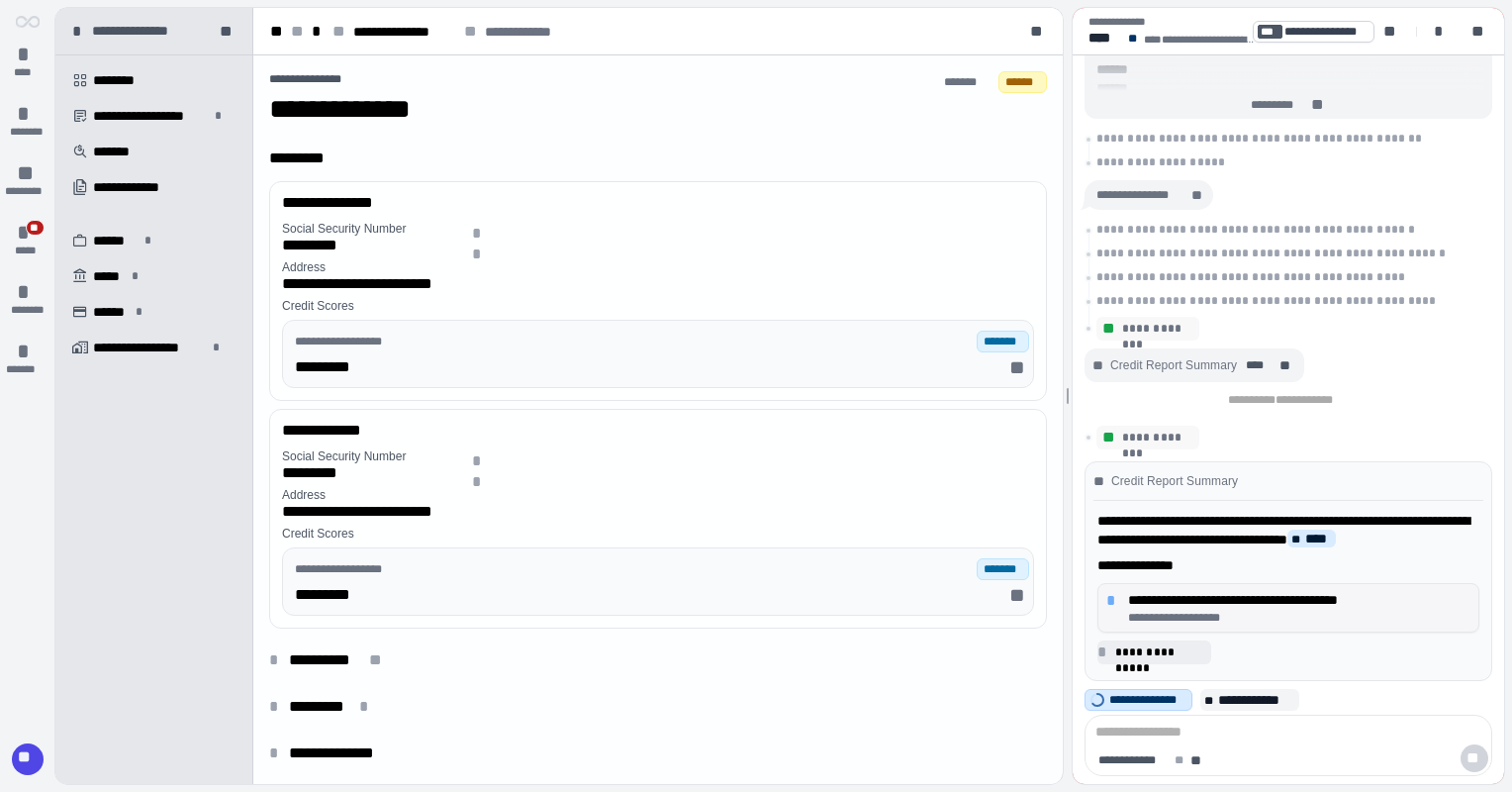 click on "**********" at bounding box center [1294, 618] 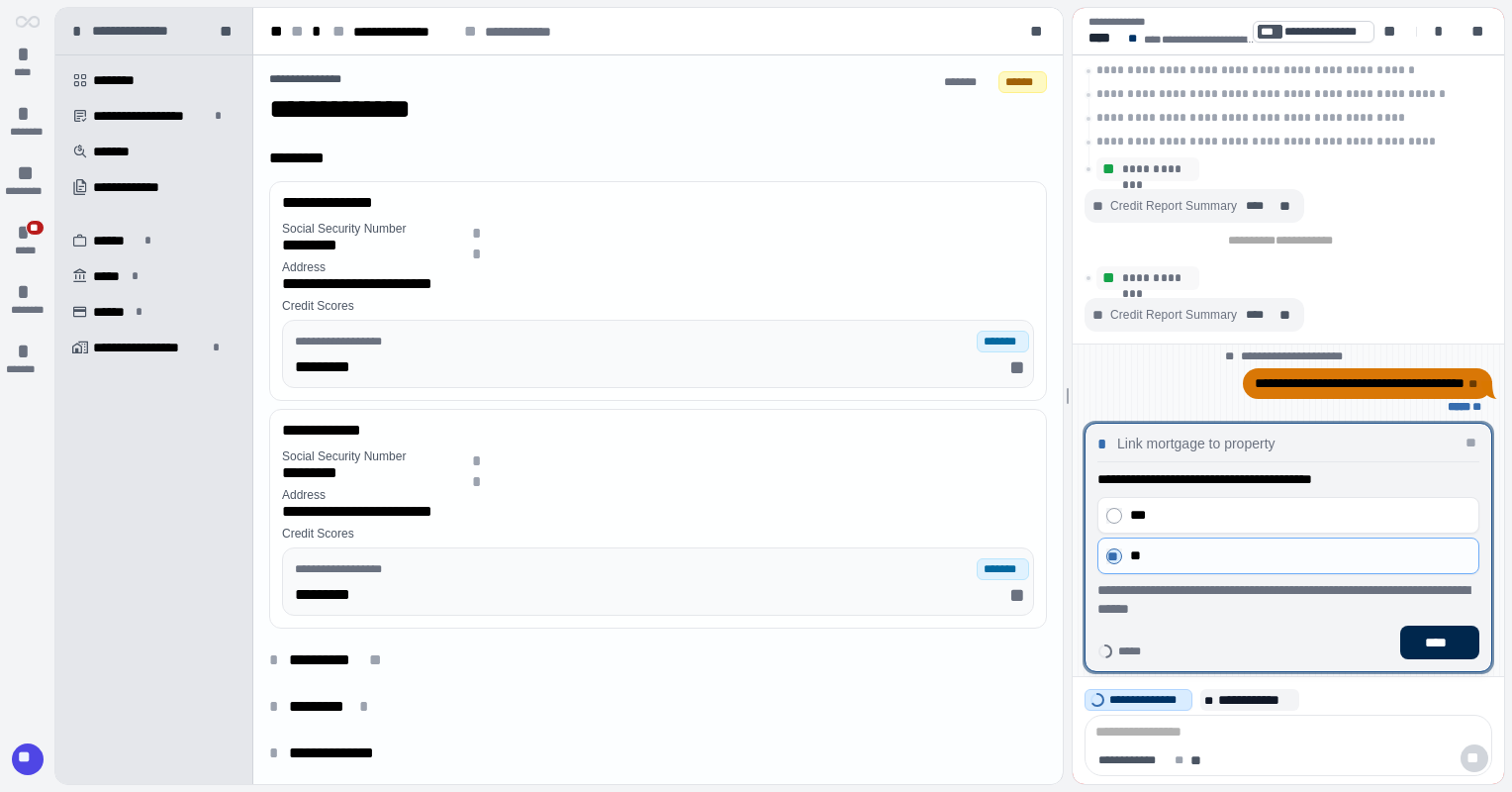 click on "****" at bounding box center [1440, 643] 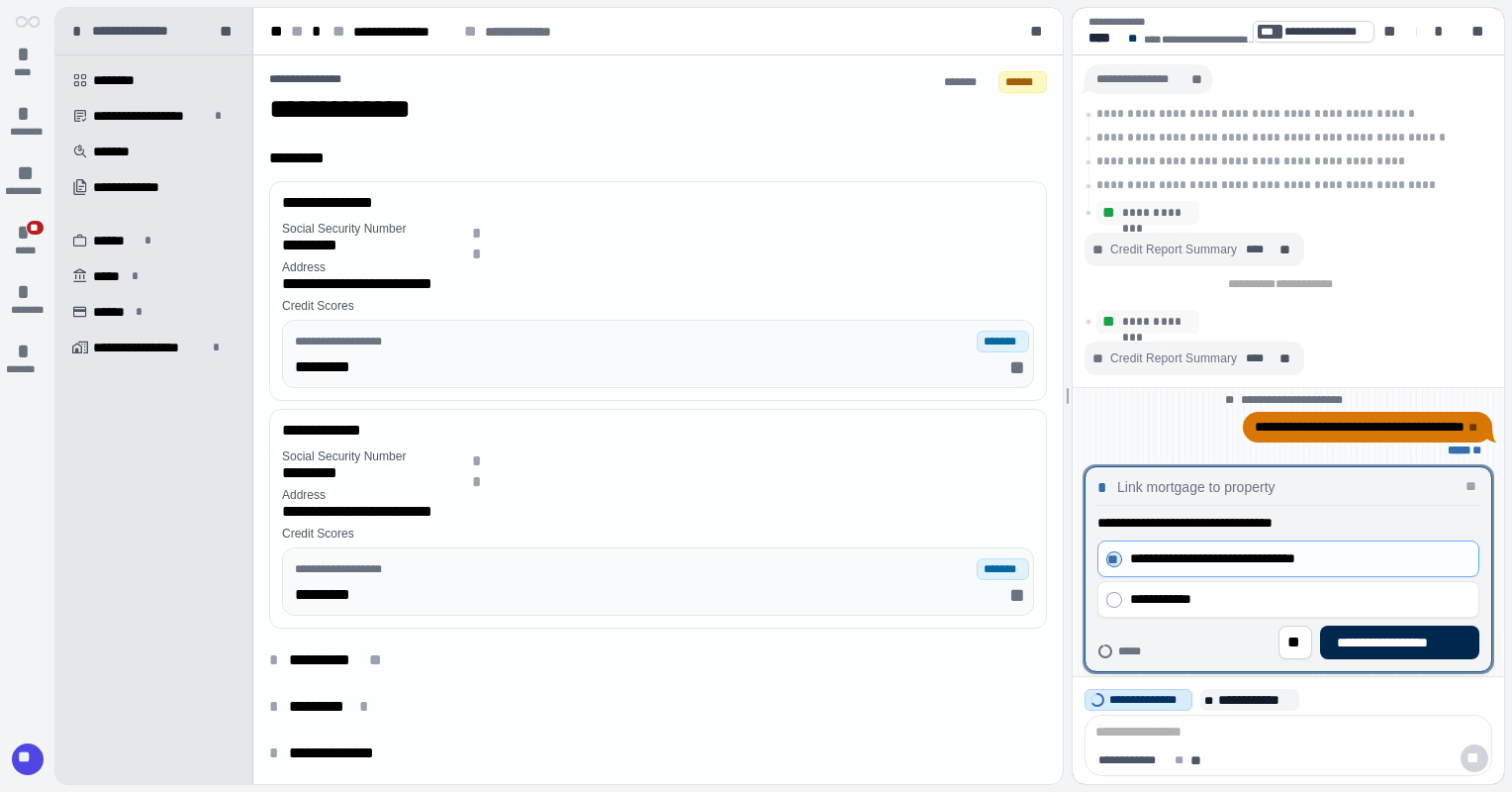 click on "**********" at bounding box center [1399, 643] 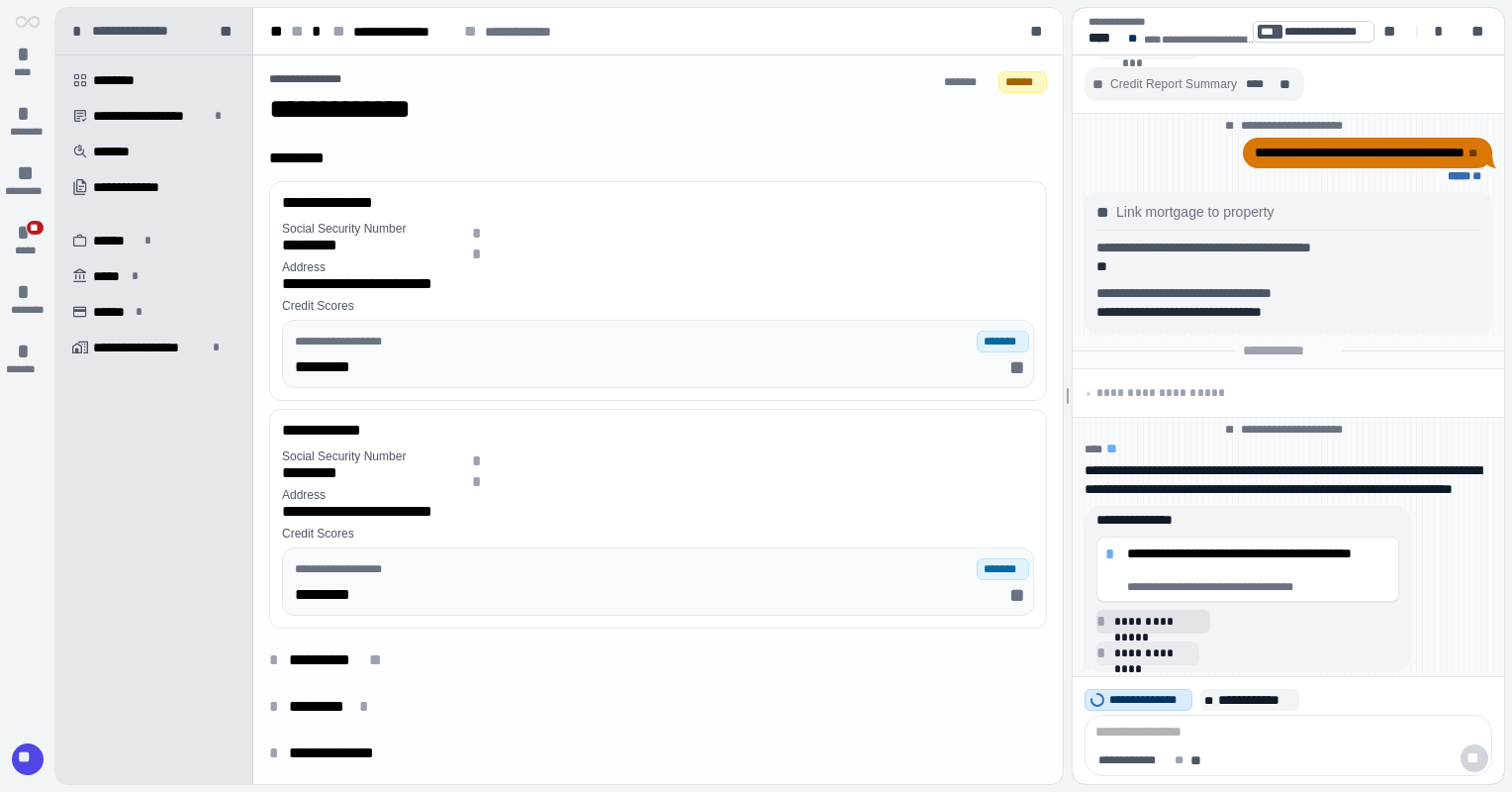 click on "**********" at bounding box center [1159, 622] 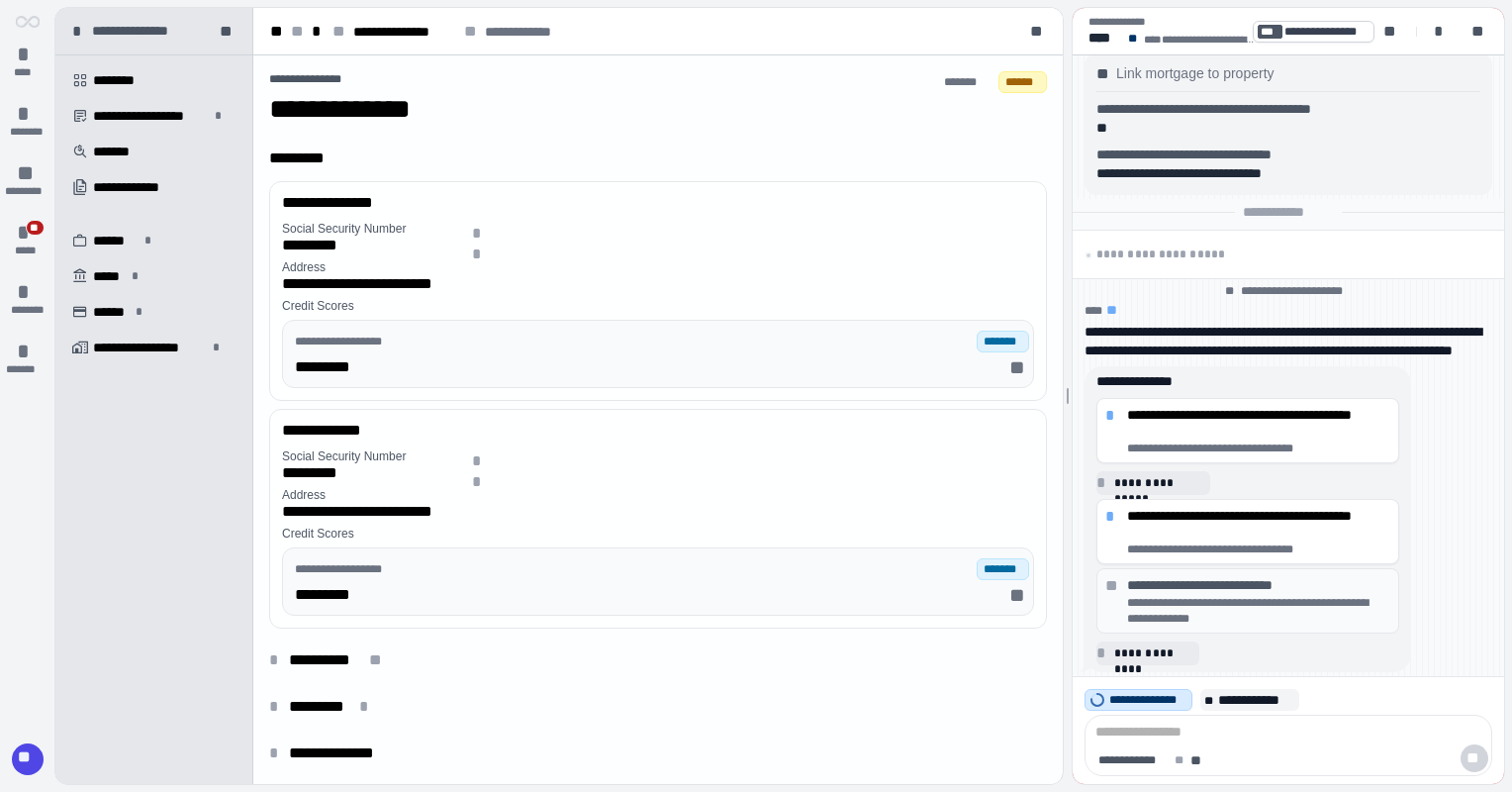 click on "**********" at bounding box center [1259, 585] 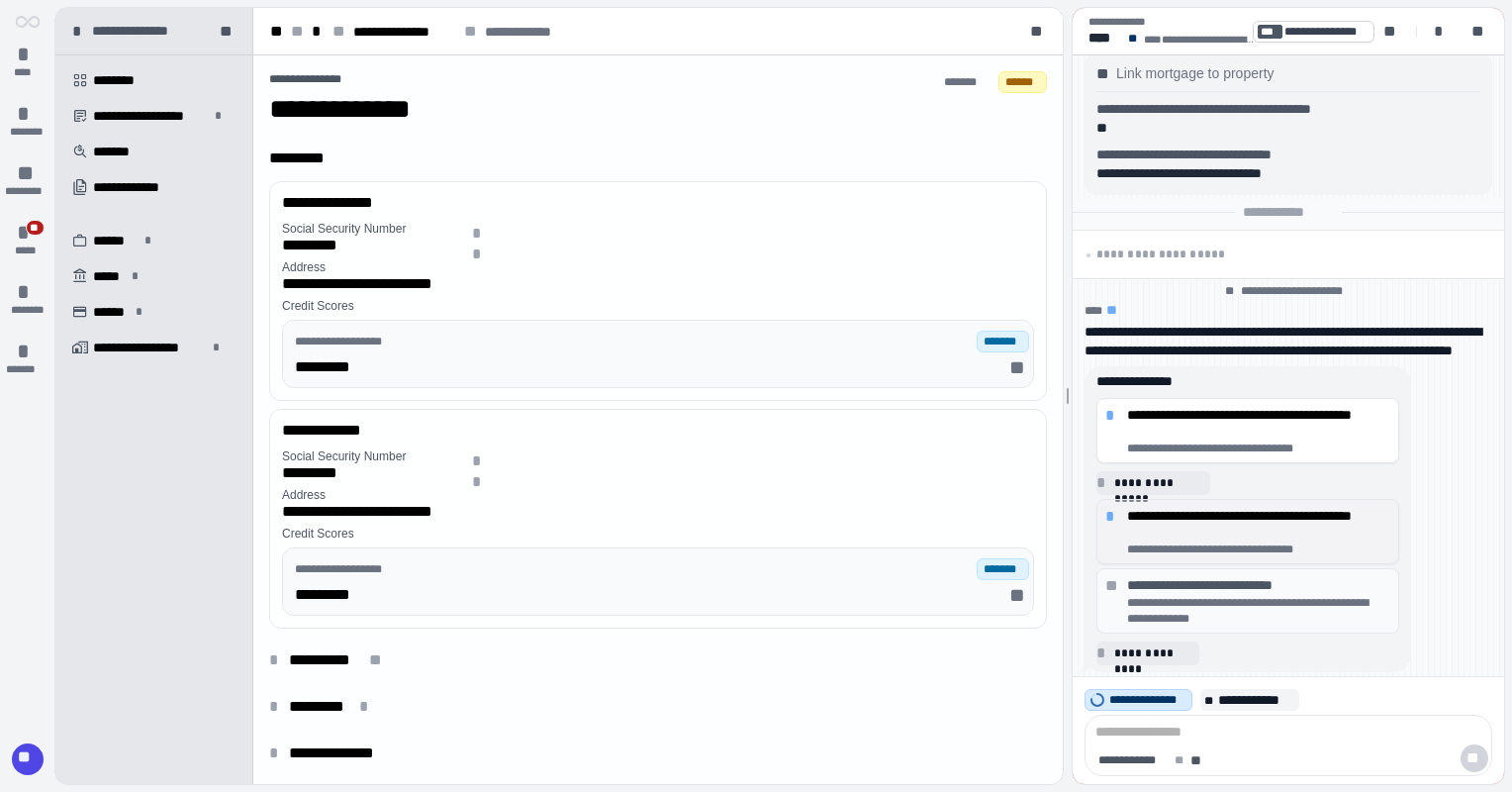 click on "**********" at bounding box center (1259, 524) 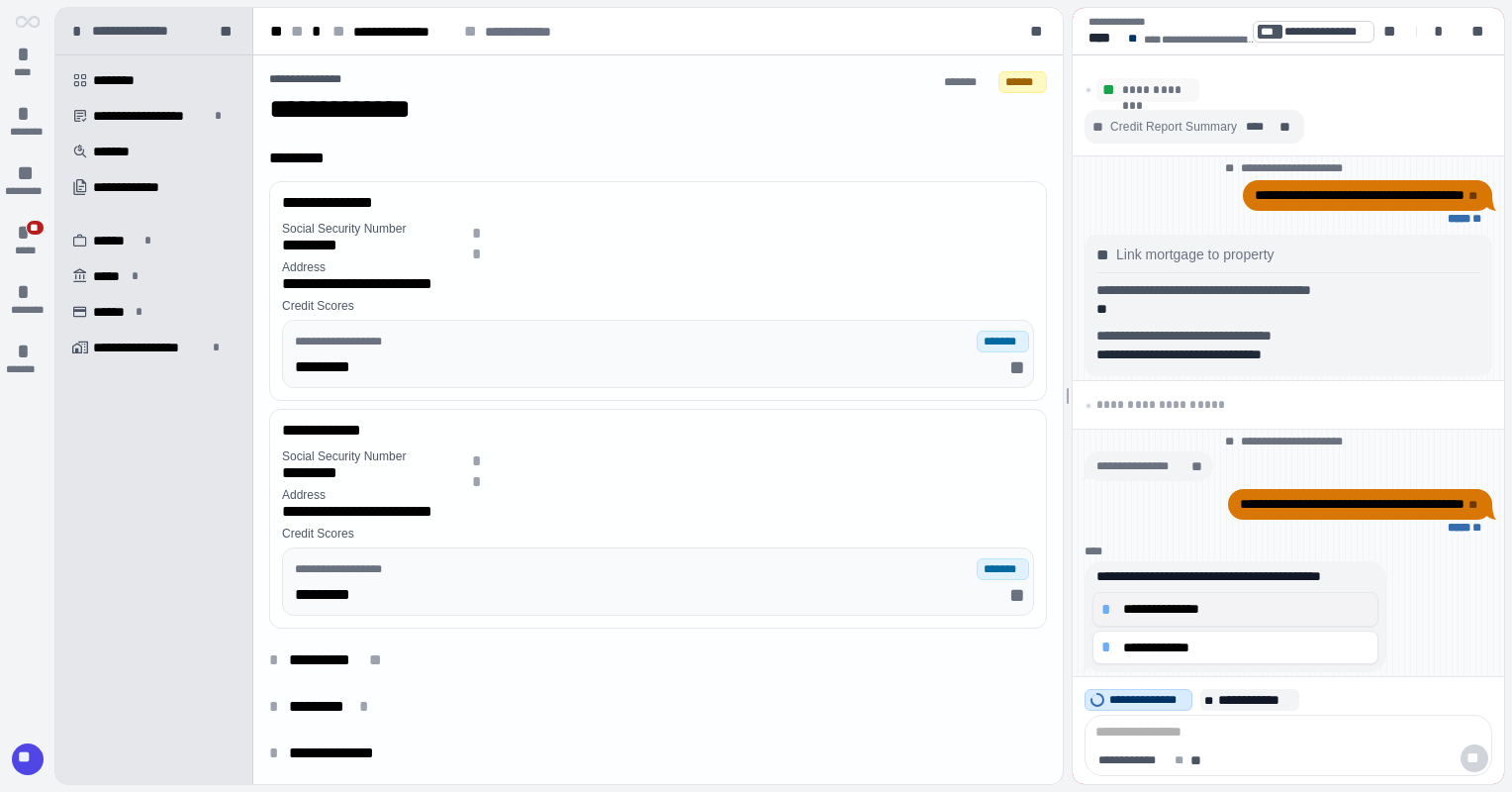 click on "**********" at bounding box center (1246, 609) 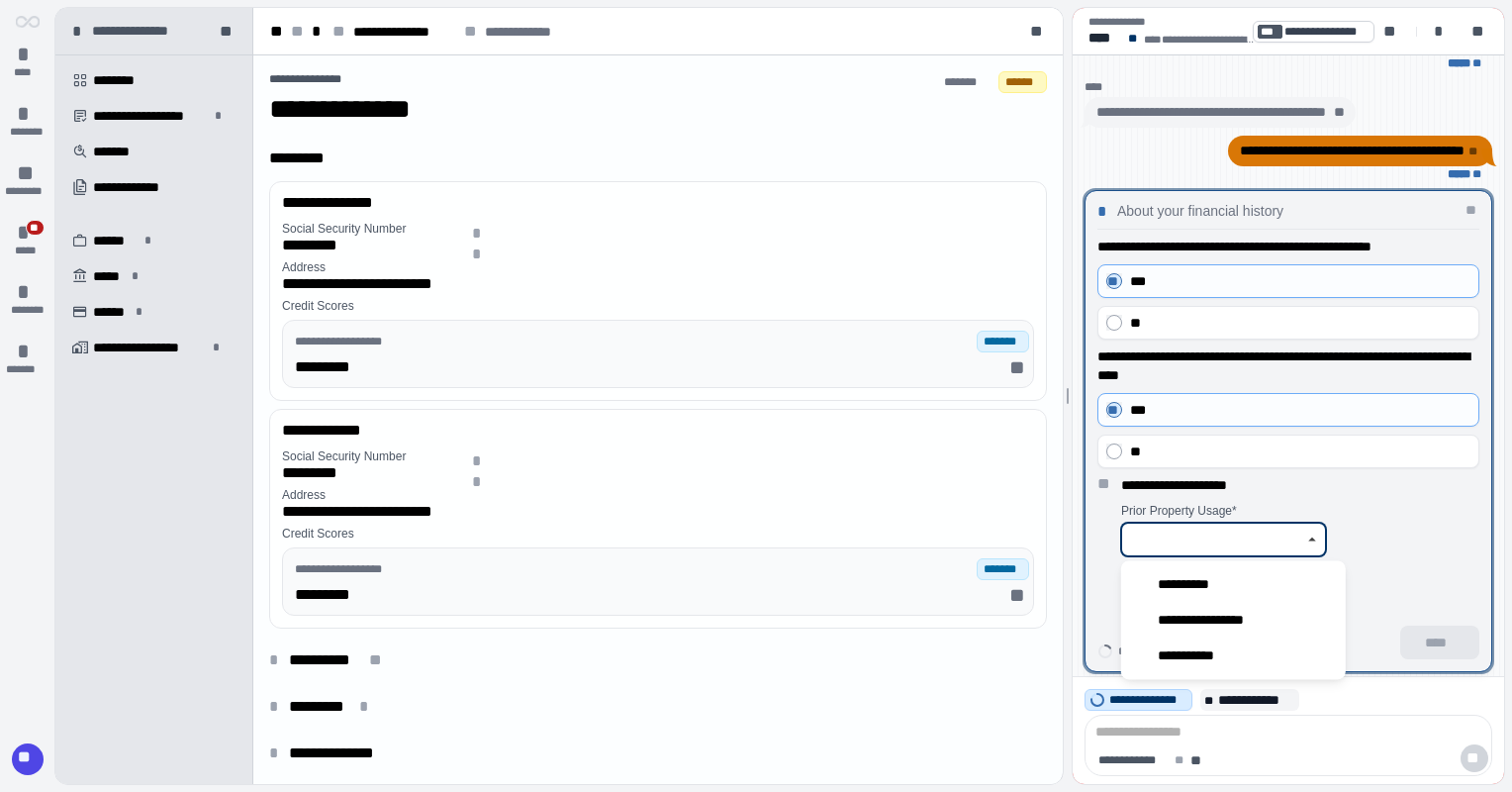 click at bounding box center (1212, 540) 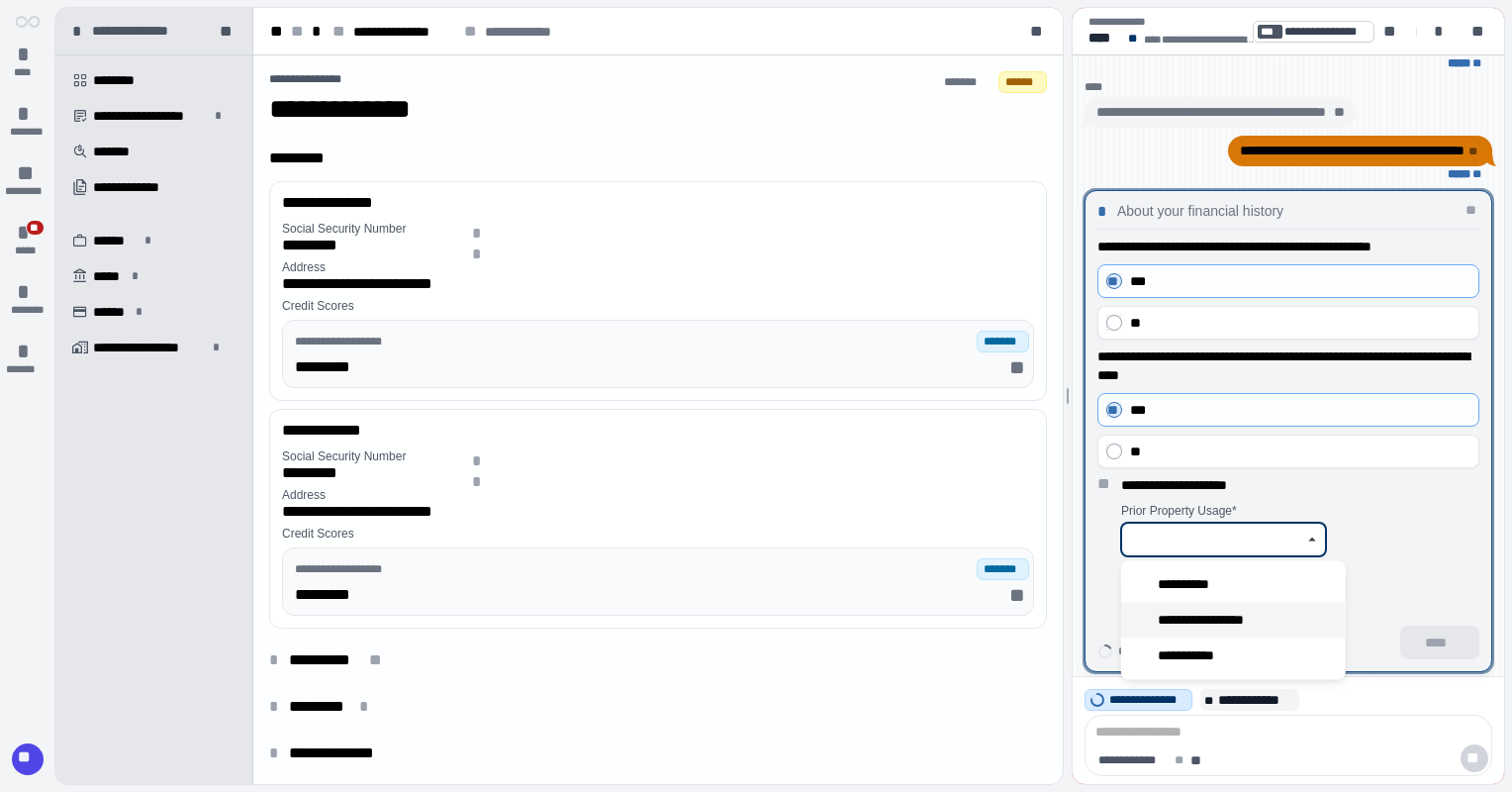 click on "**********" at bounding box center [1213, 620] 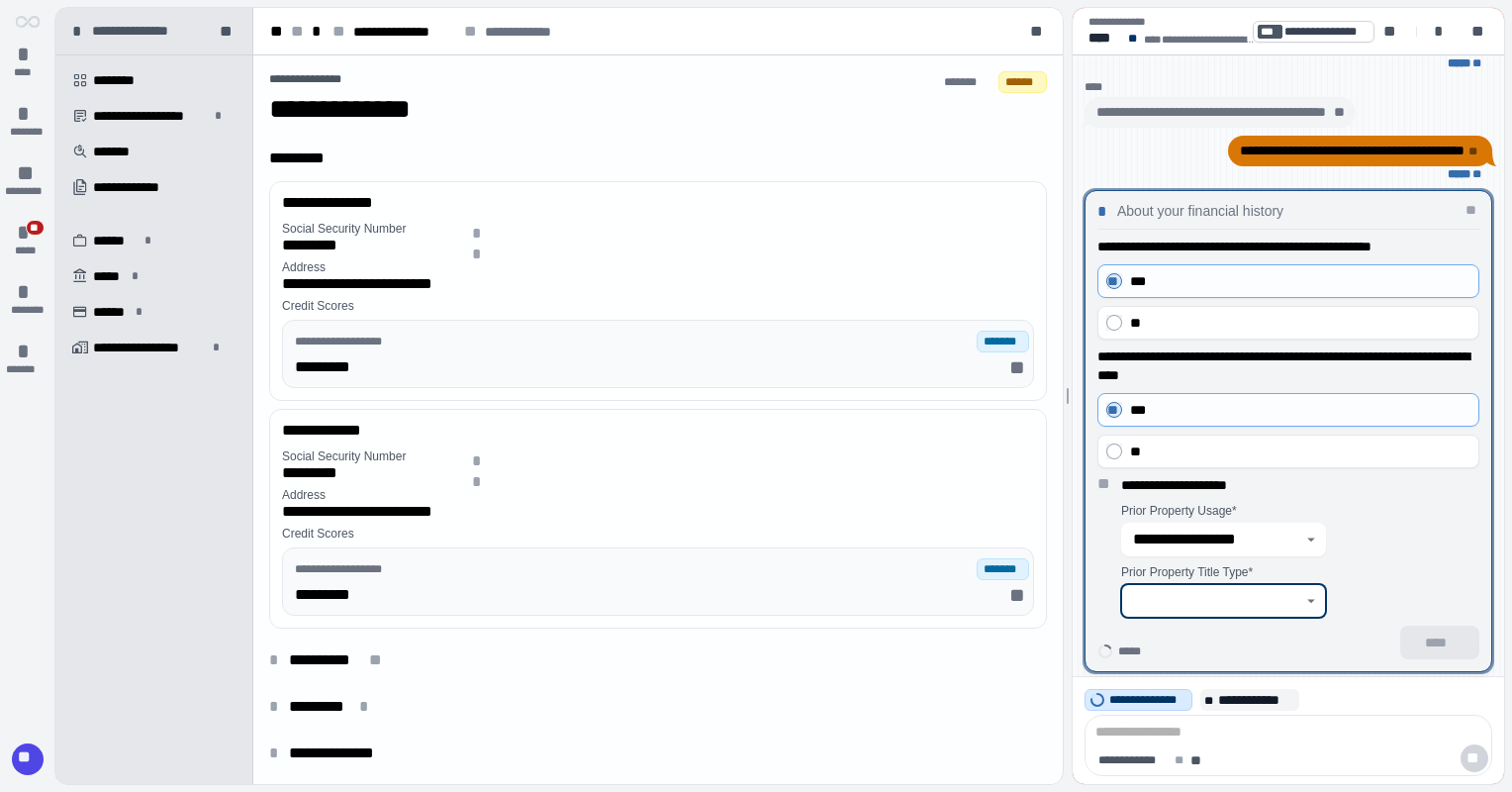 click at bounding box center (1212, 601) 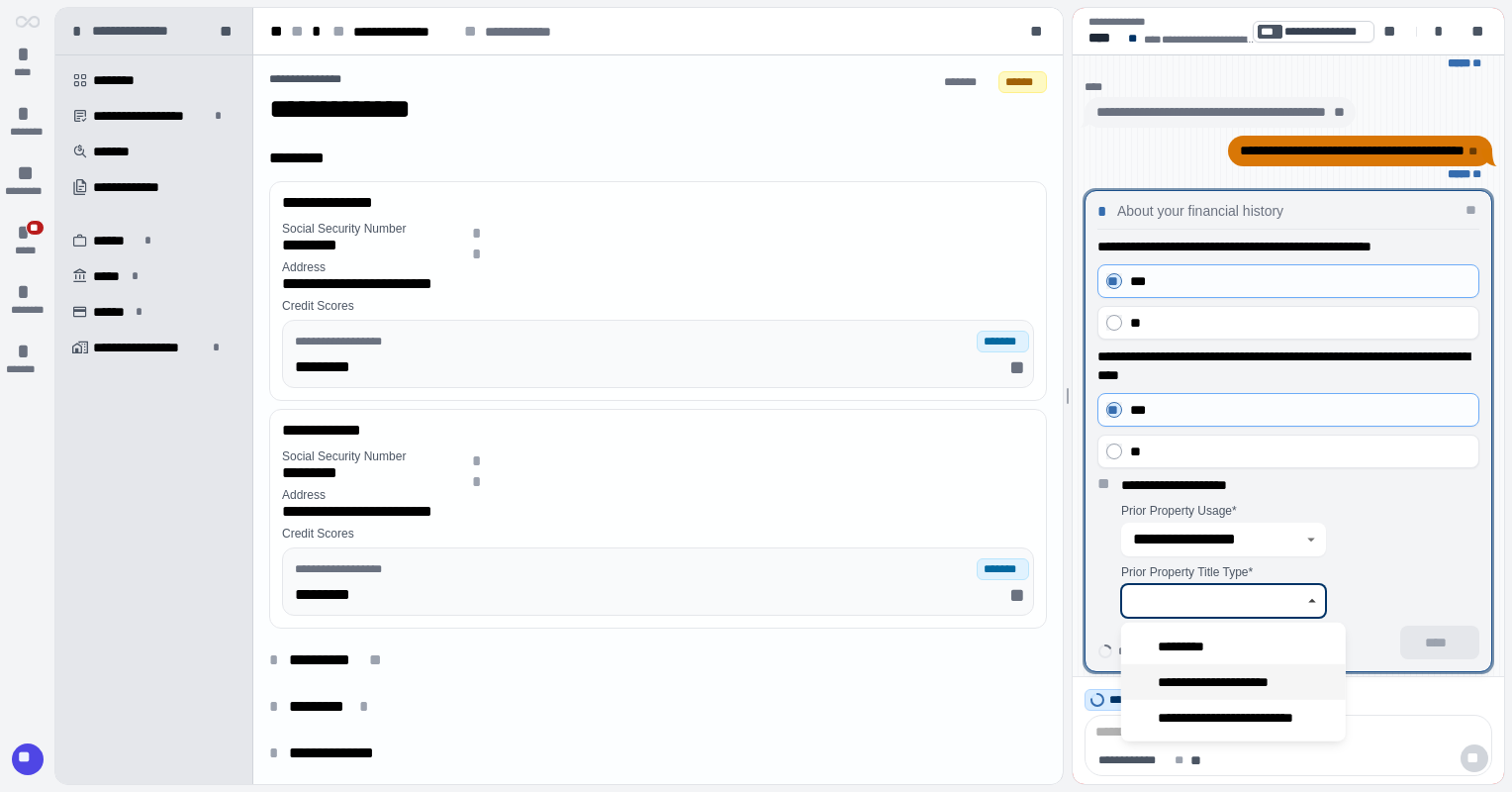 click on "**********" at bounding box center (1233, 682) 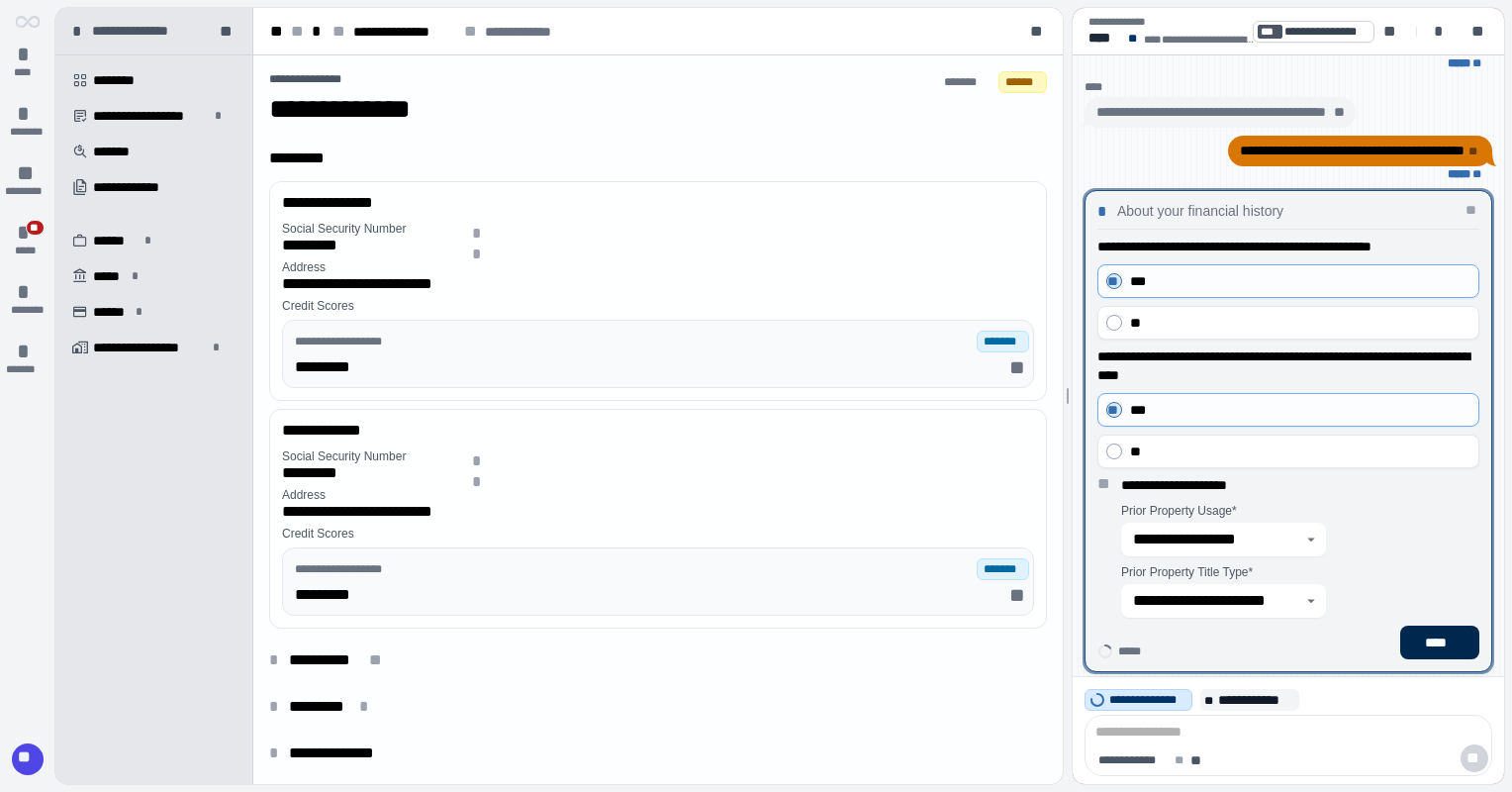 click on "****" at bounding box center (1440, 643) 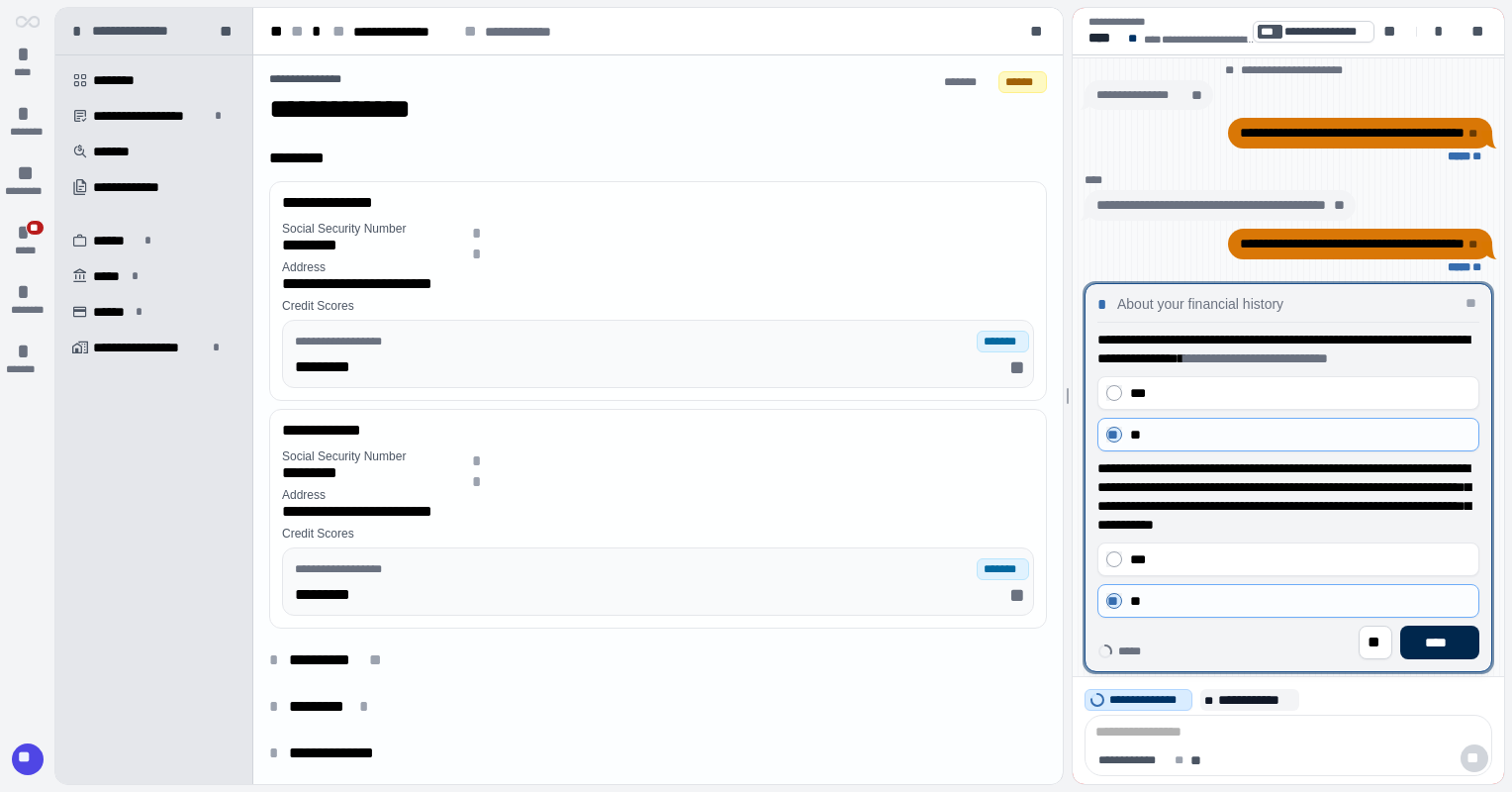 click on "****" at bounding box center [1440, 643] 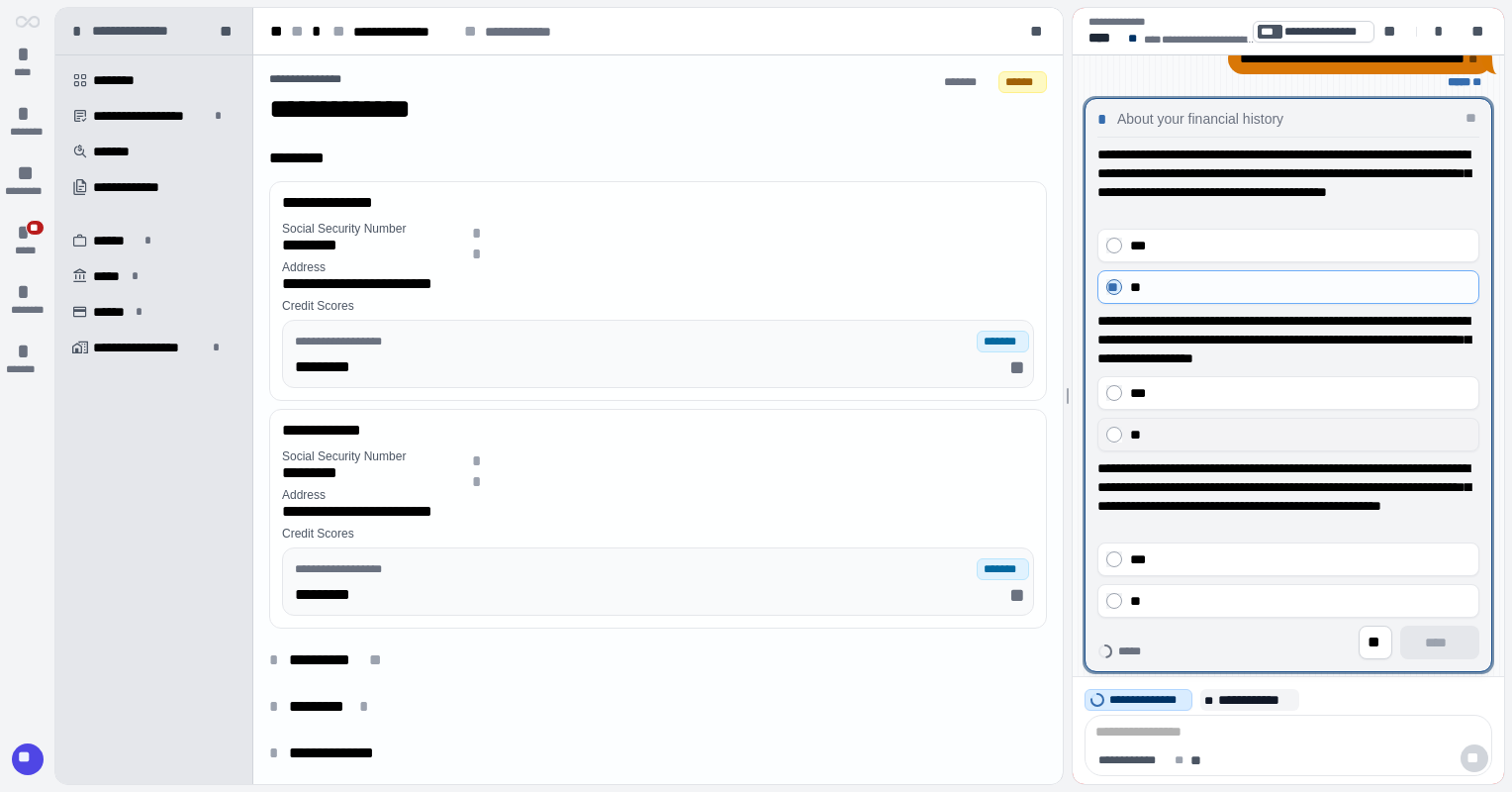 click on "**" at bounding box center [1288, 435] 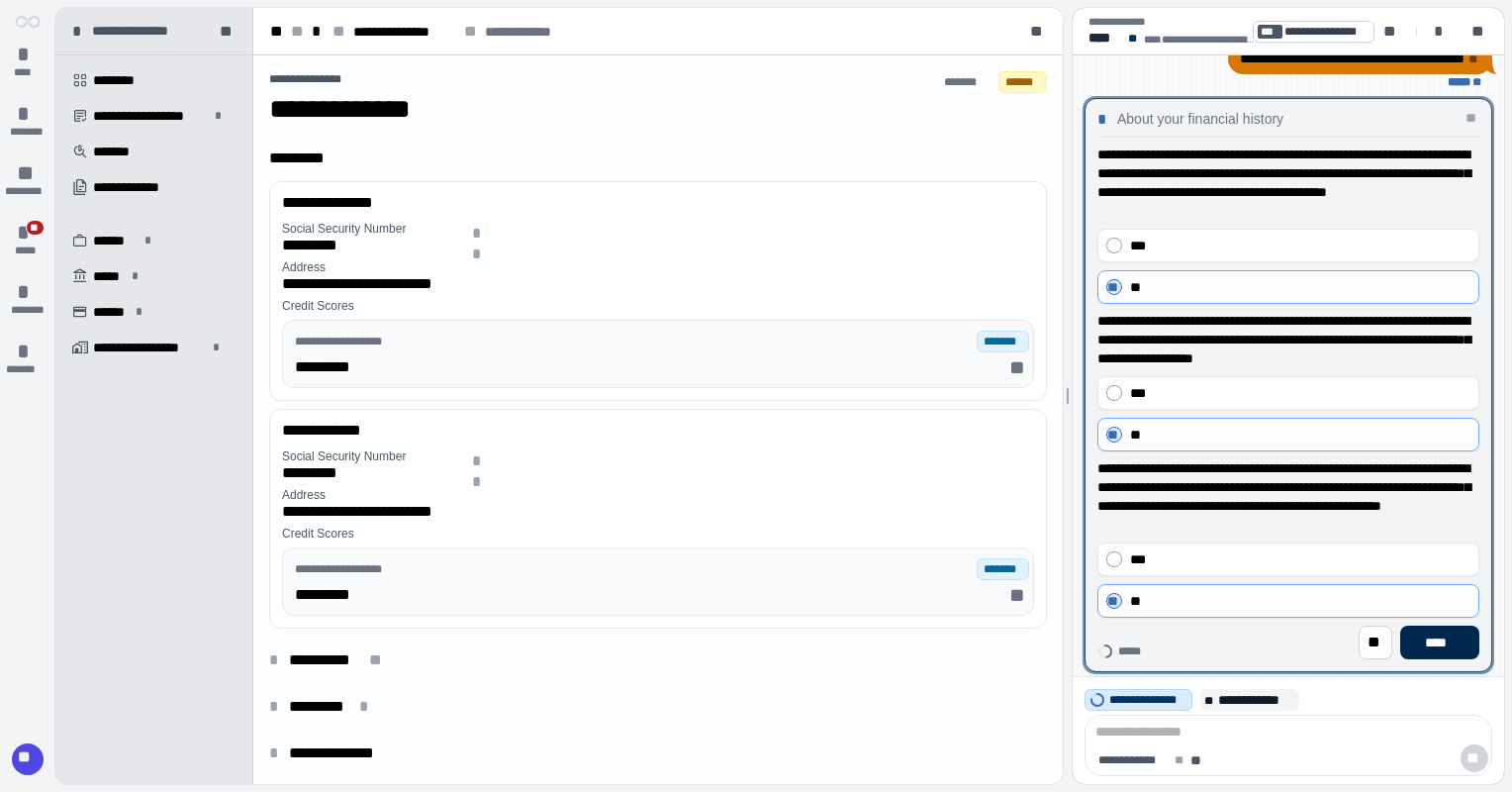 click on "****" at bounding box center [1440, 643] 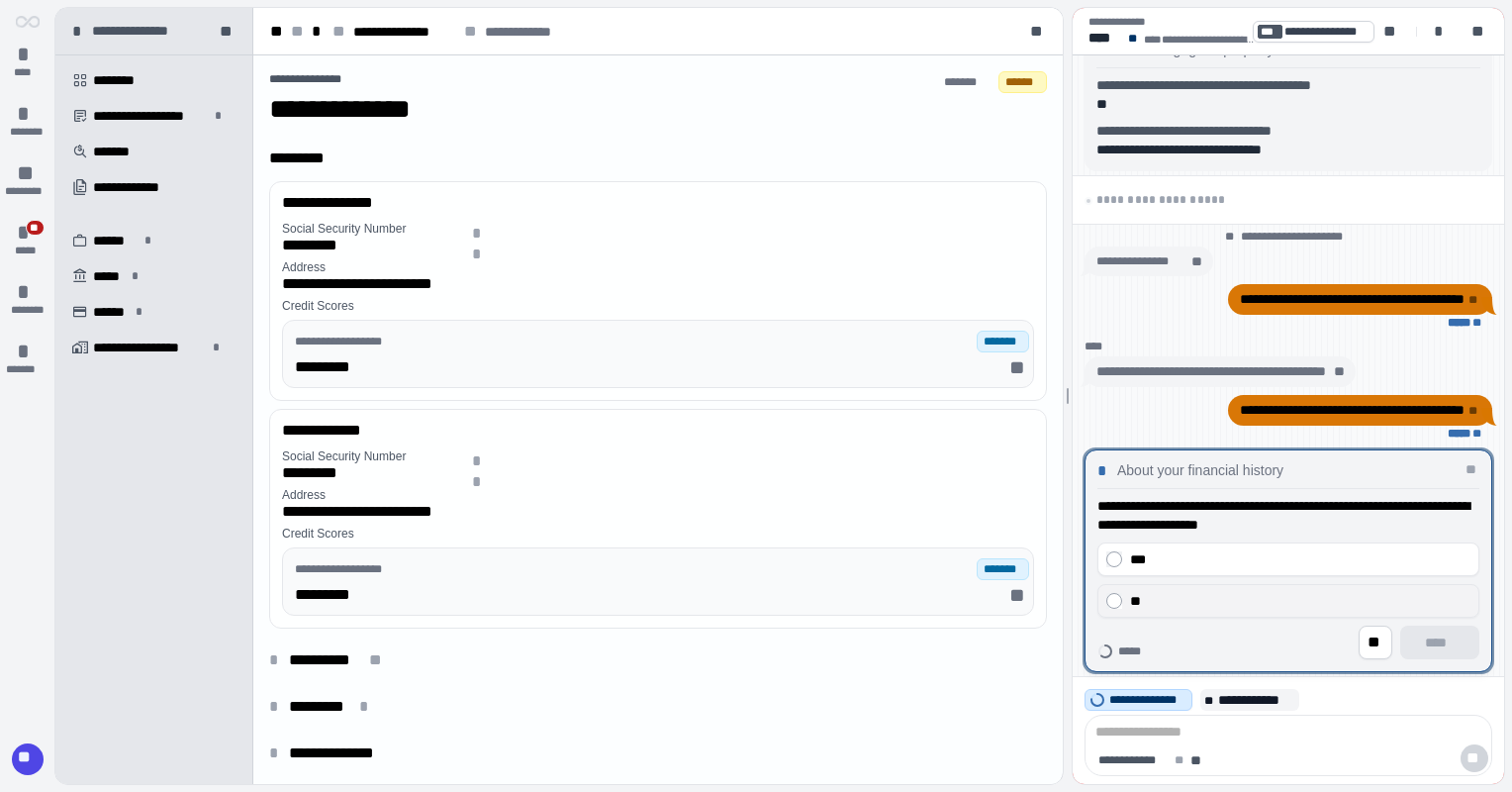 click on "**" at bounding box center (1288, 601) 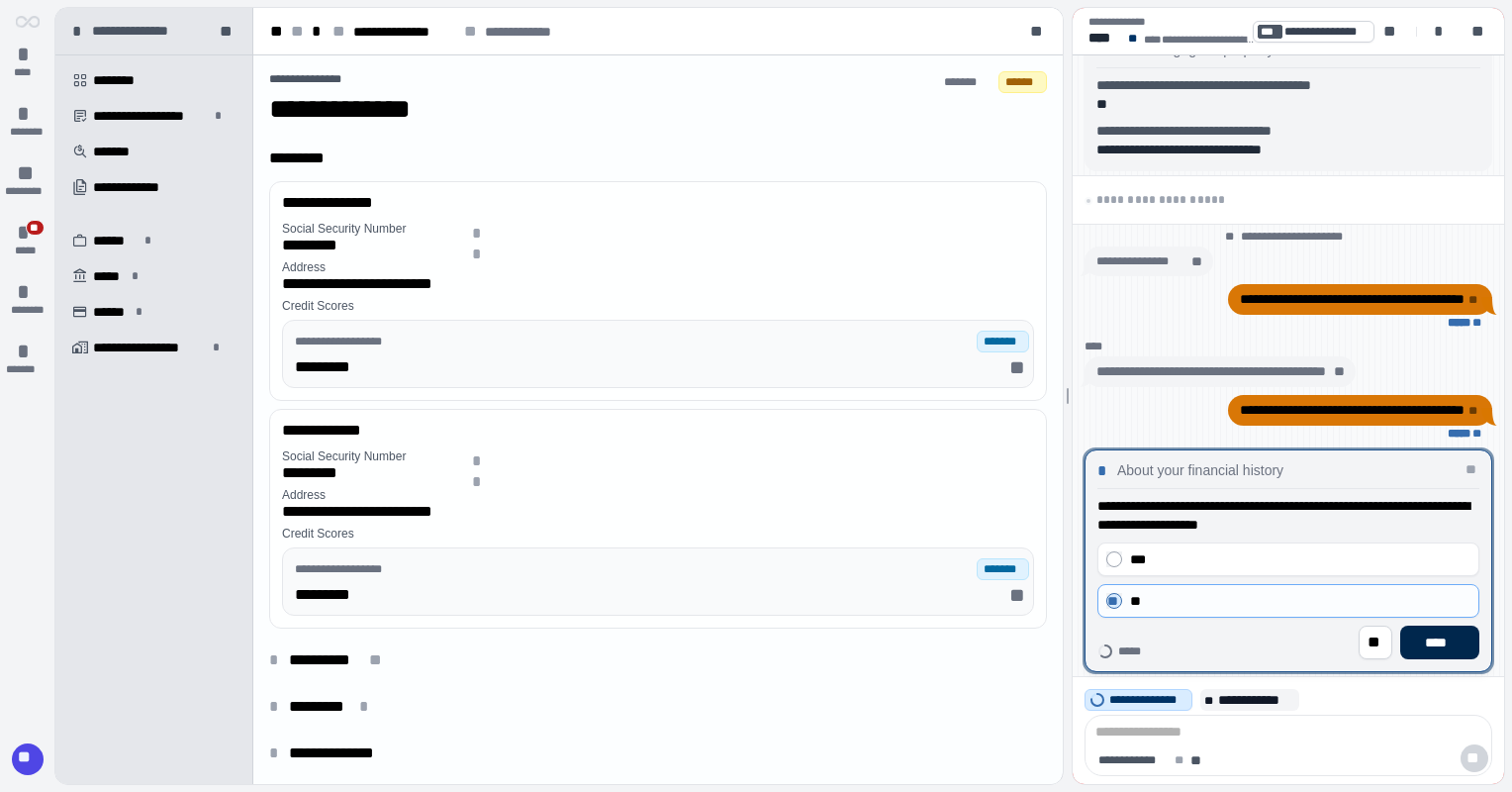 click on "****" at bounding box center [1440, 643] 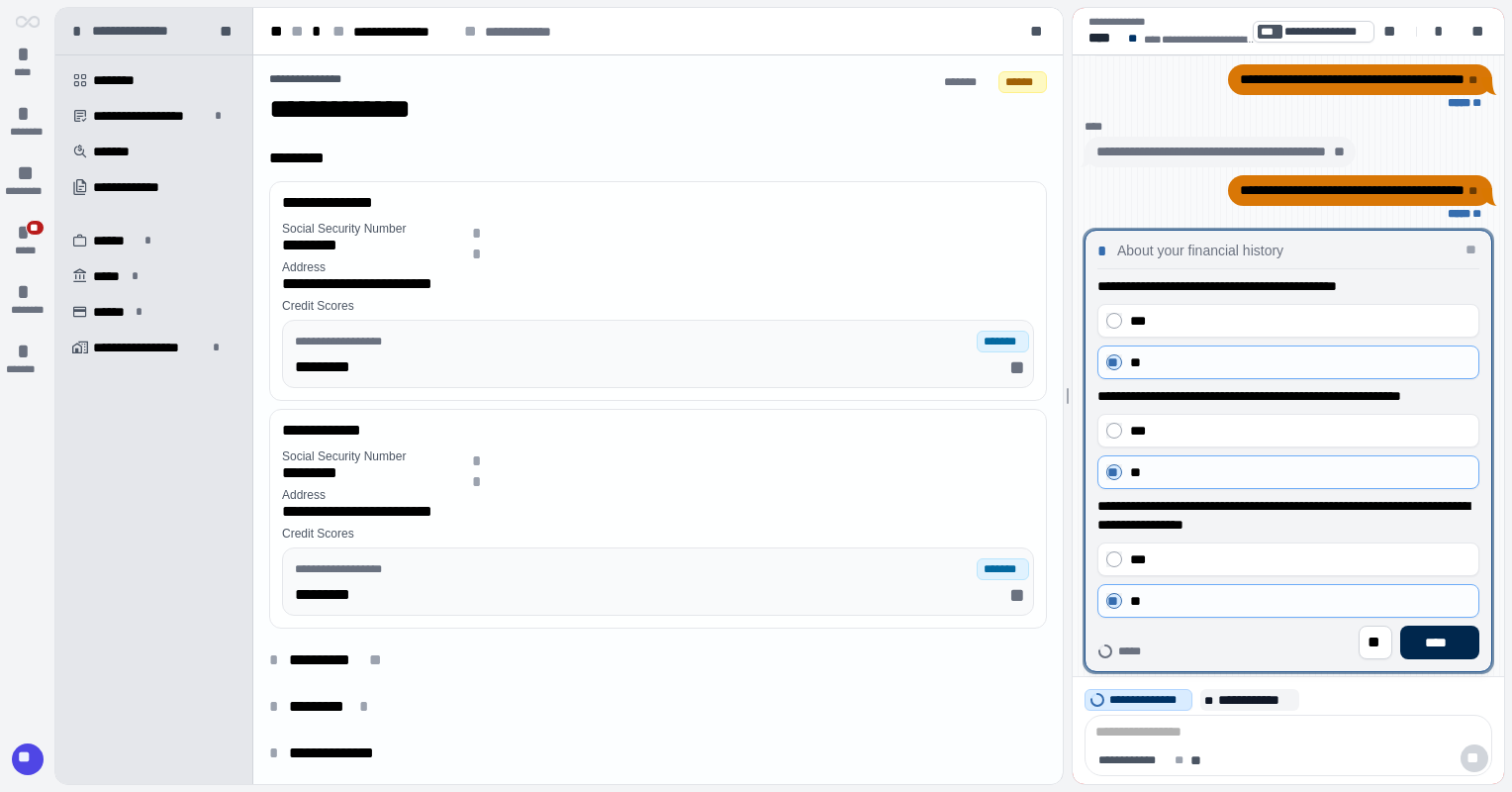 click on "****" at bounding box center [1440, 643] 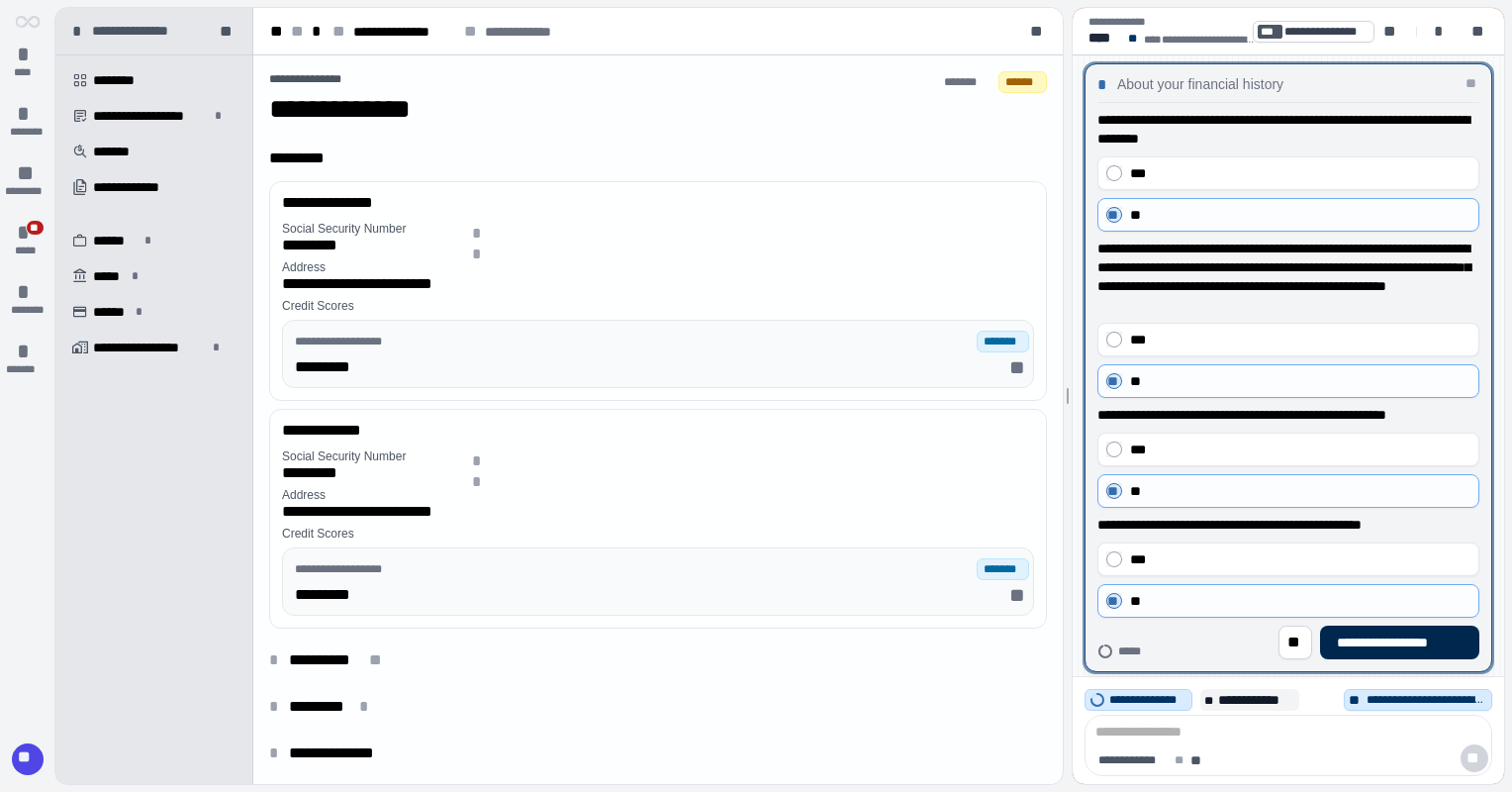click on "**********" at bounding box center [1399, 643] 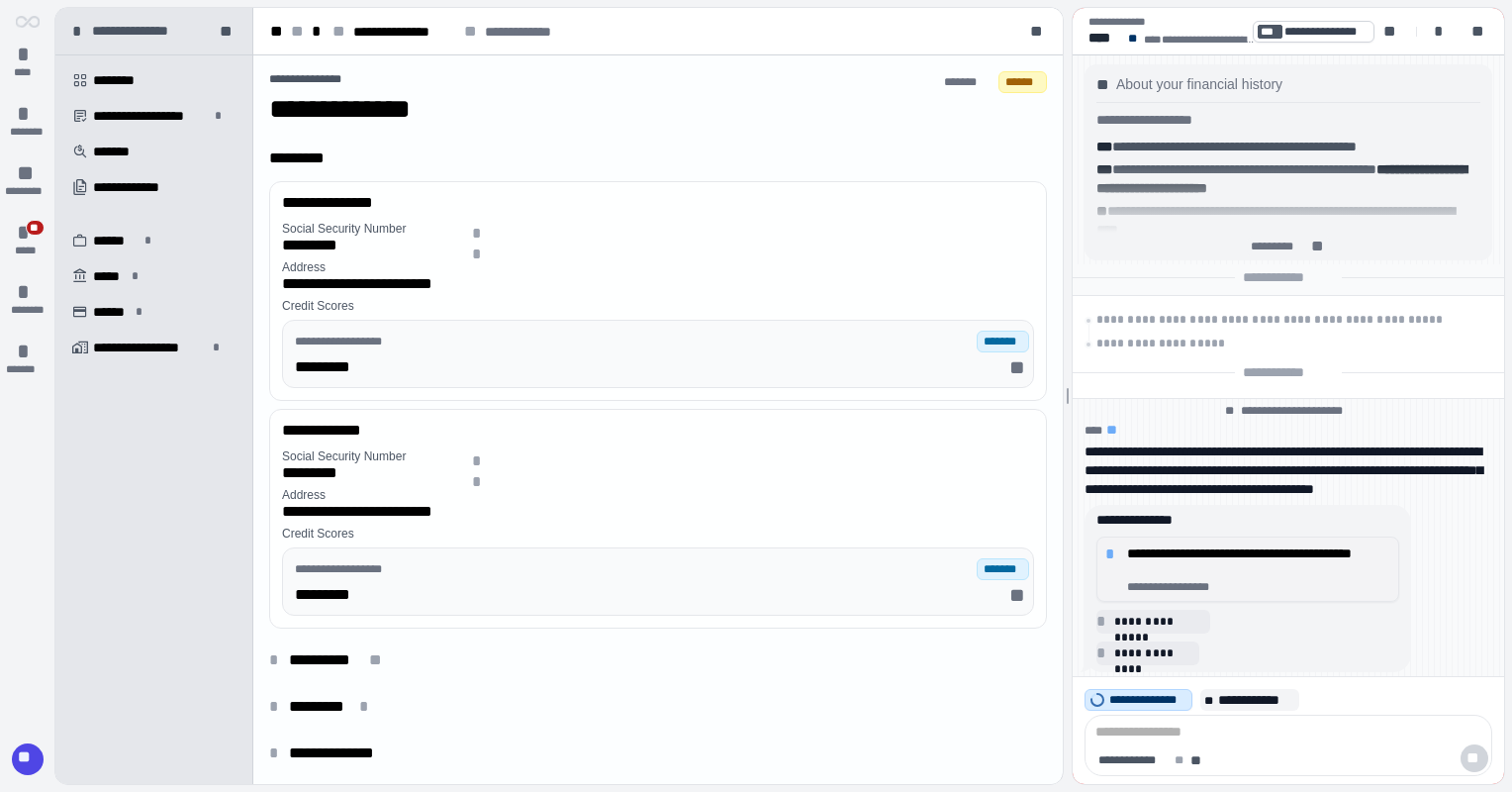 click on "**********" at bounding box center (1259, 561) 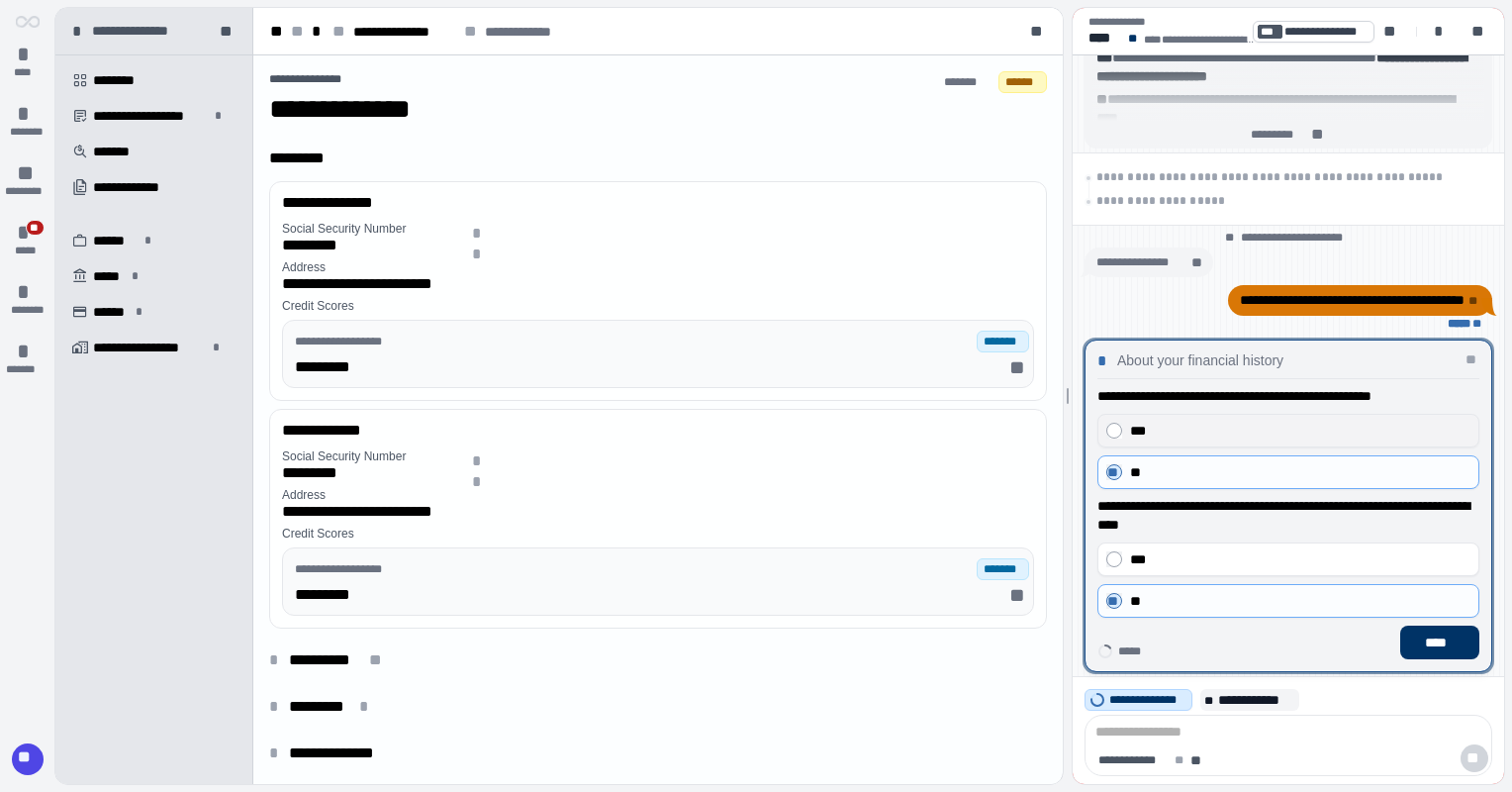 click on "***" at bounding box center [1288, 431] 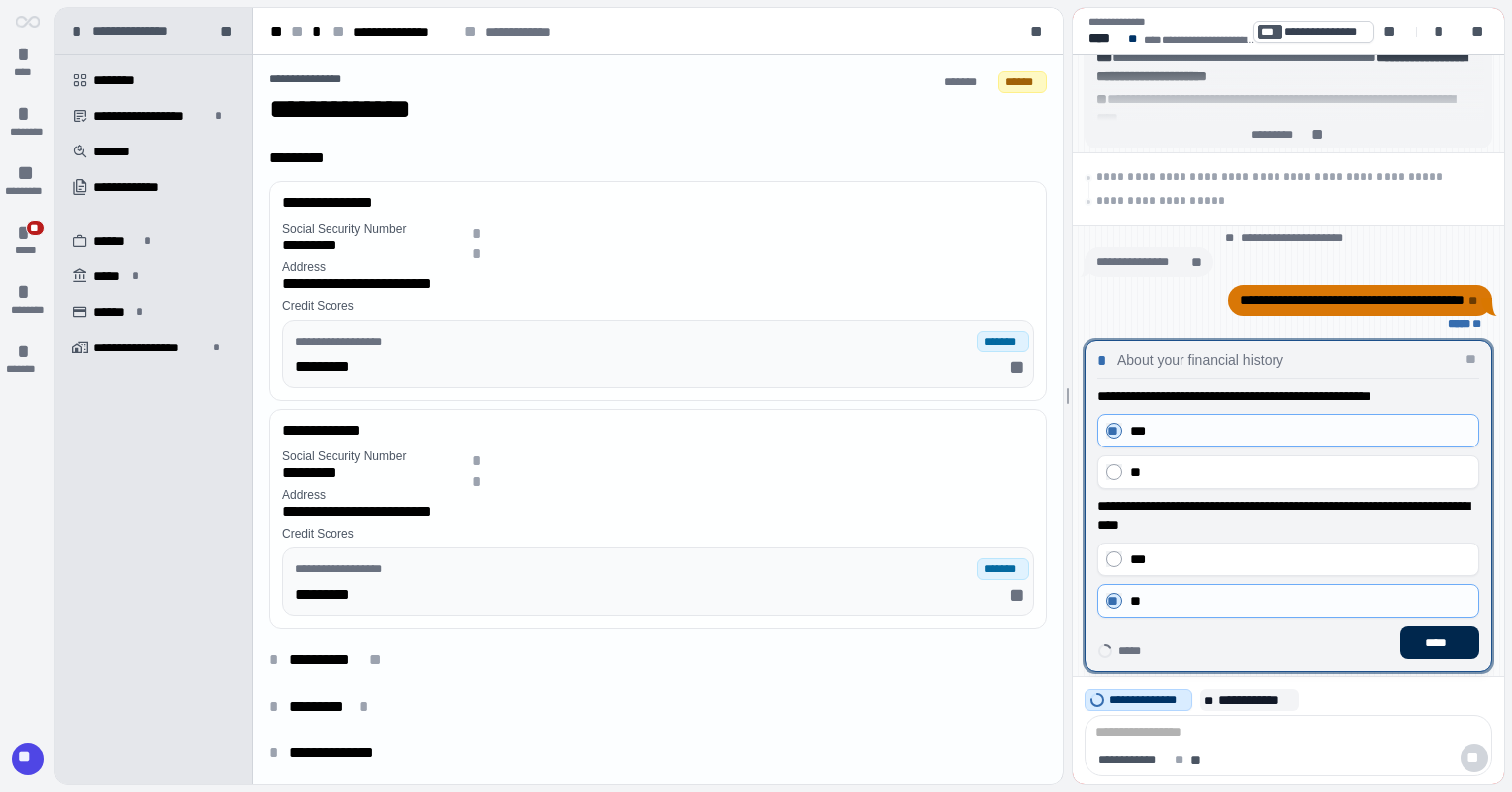 click on "****" at bounding box center [1440, 643] 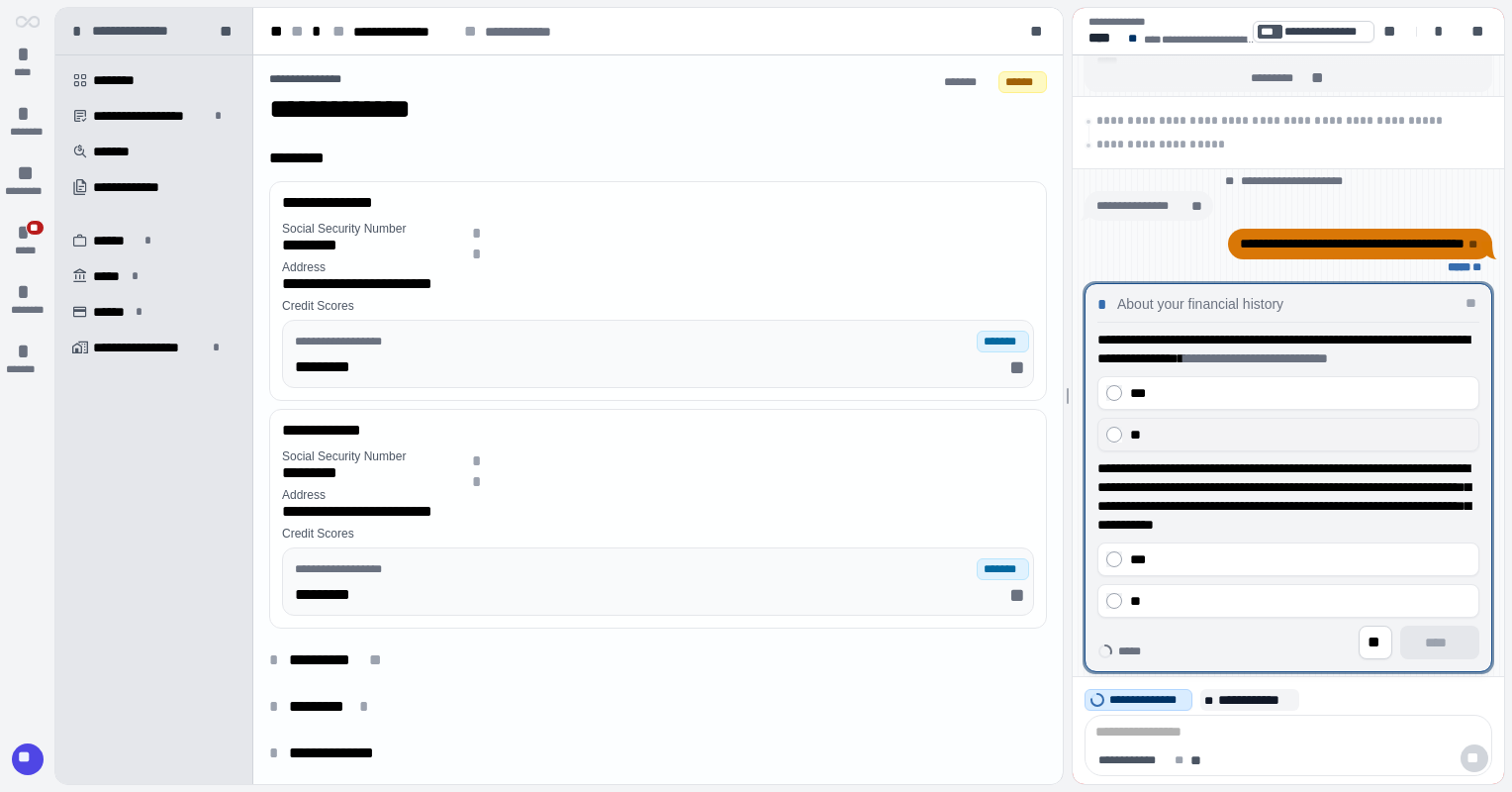 click on "**" at bounding box center (1288, 435) 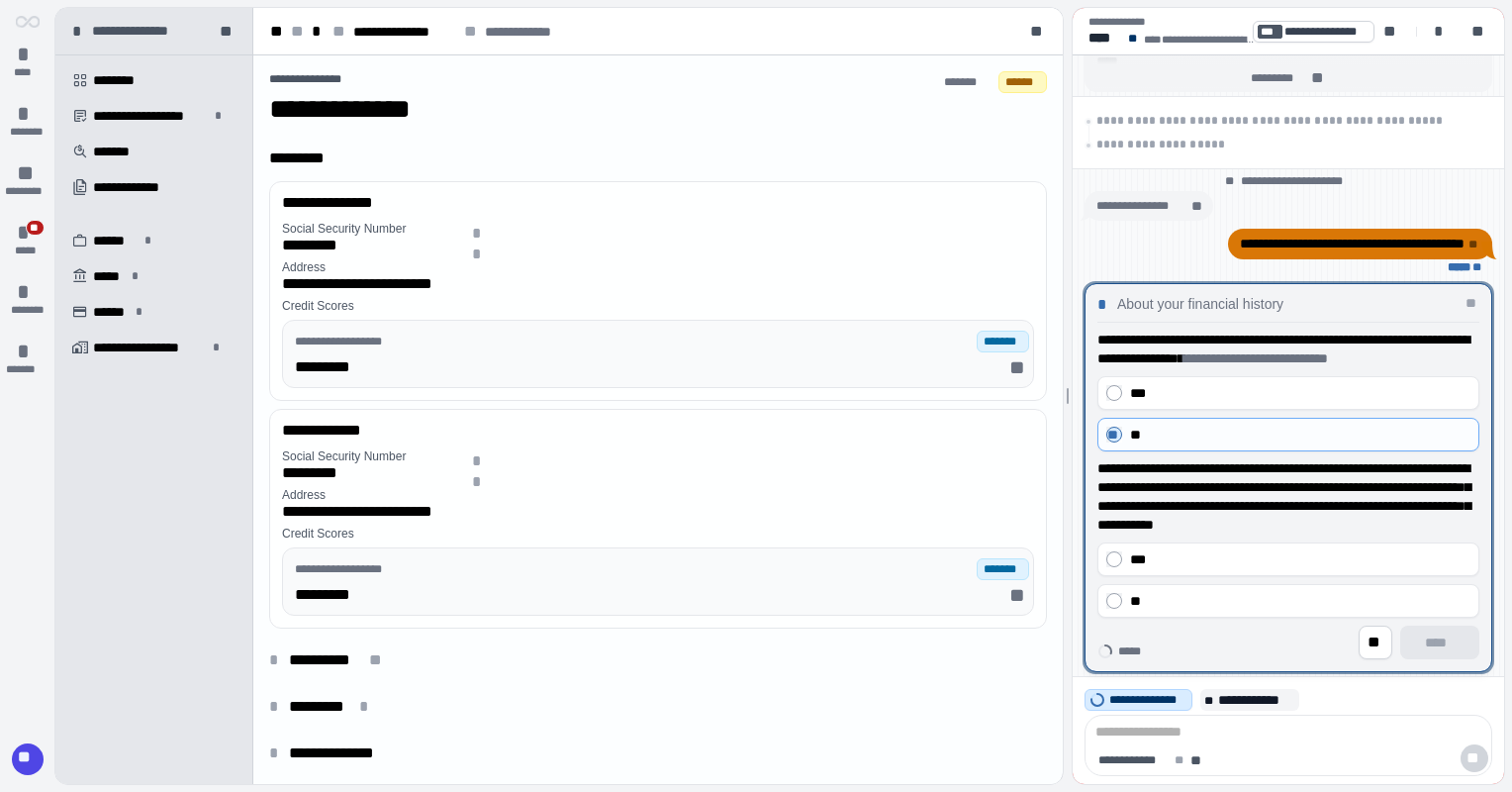 click on "**" at bounding box center (1288, 601) 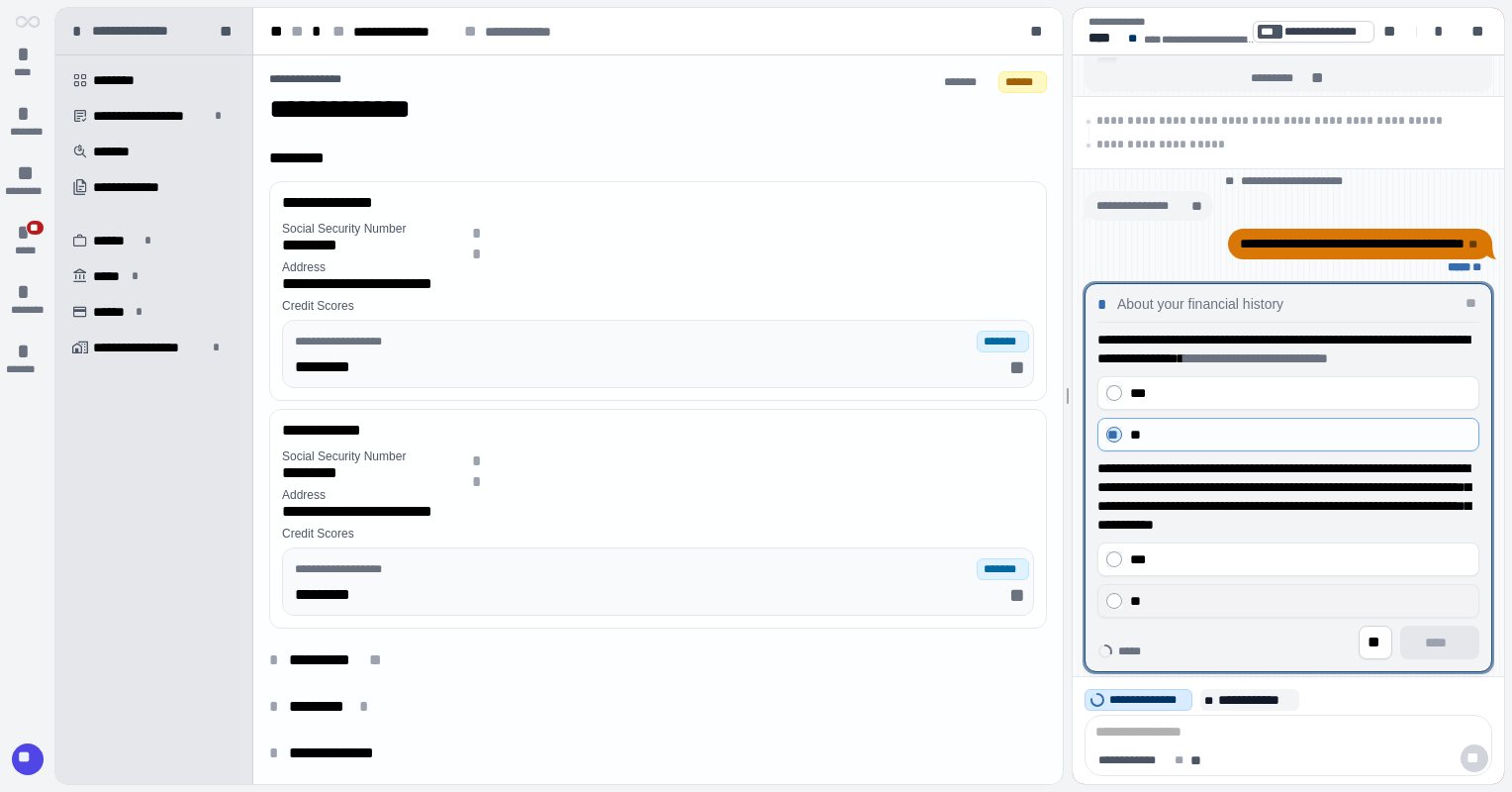 click on "**" at bounding box center [1288, 601] 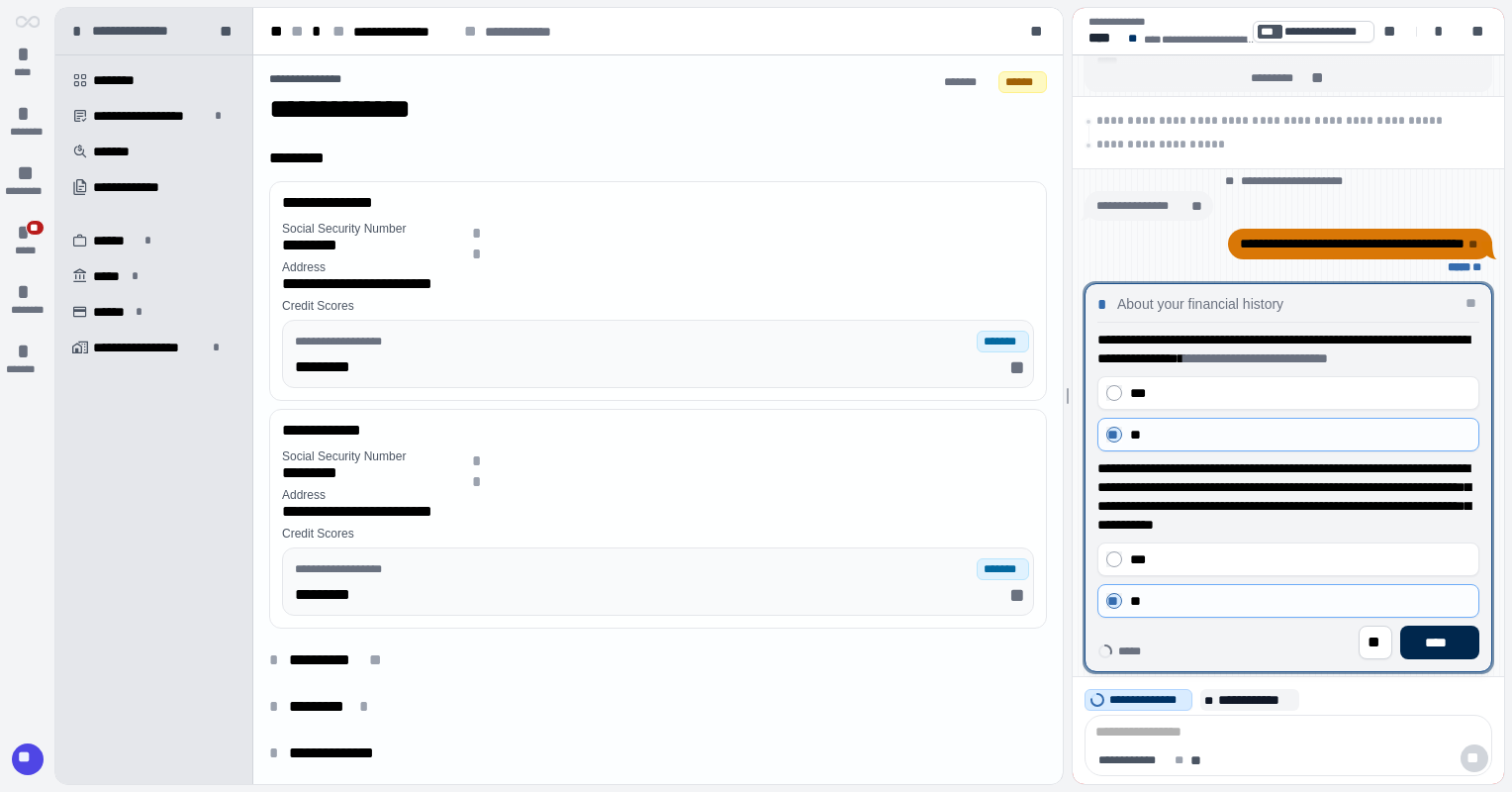 click on "****" at bounding box center (1440, 643) 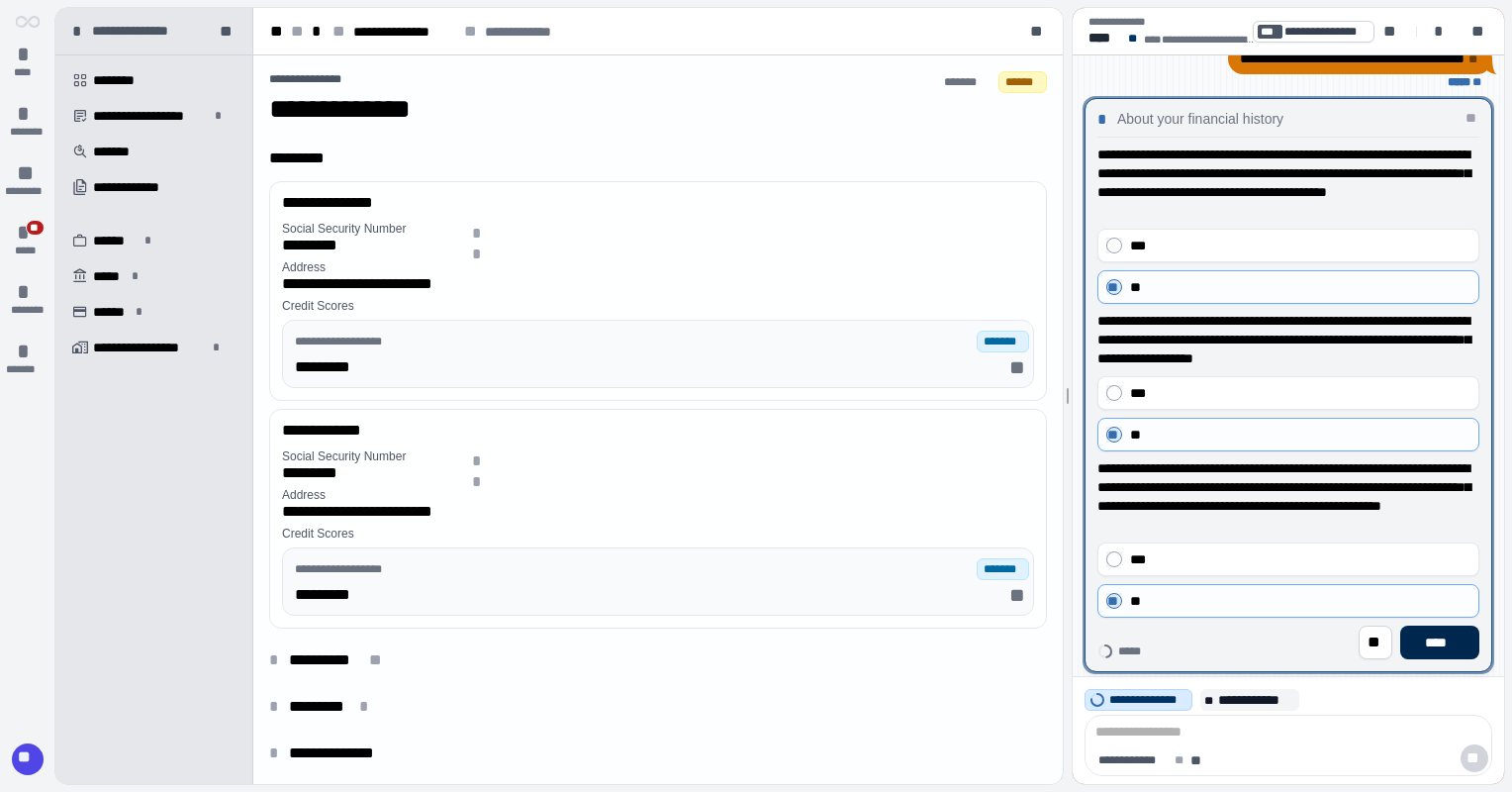 click on "****" at bounding box center (1440, 643) 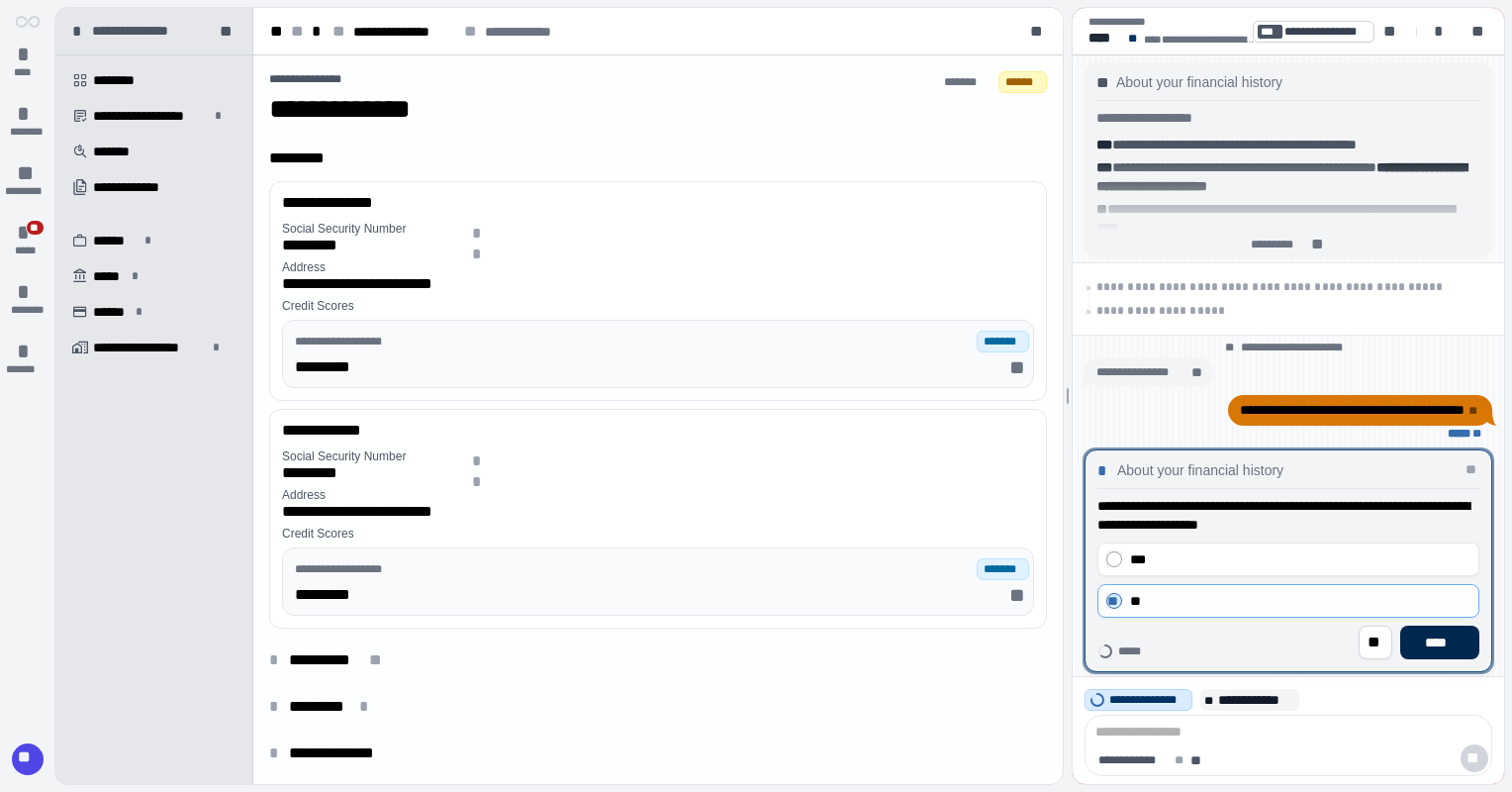 click on "****" at bounding box center (1440, 643) 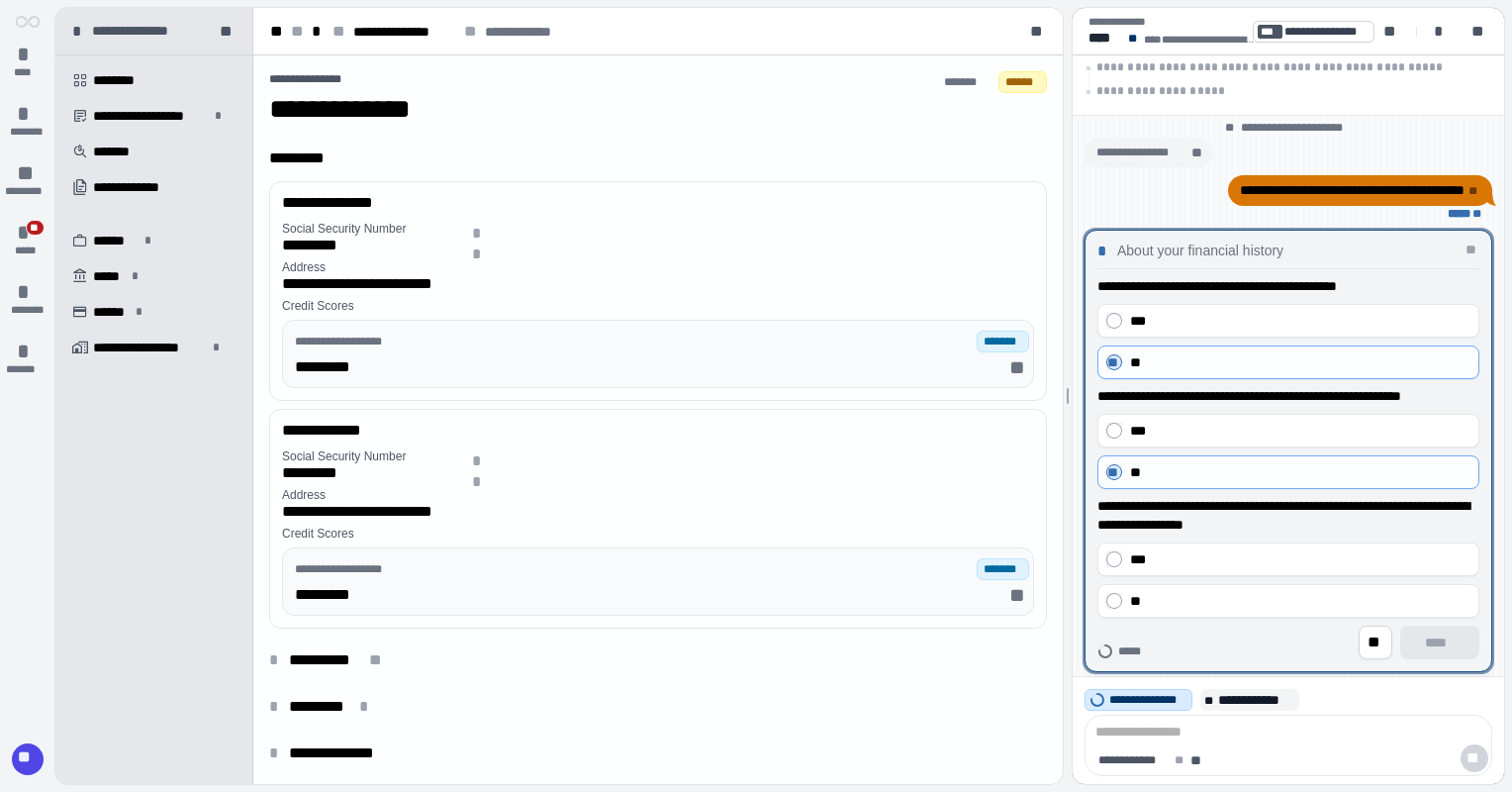 click on "***" at bounding box center (1288, 559) 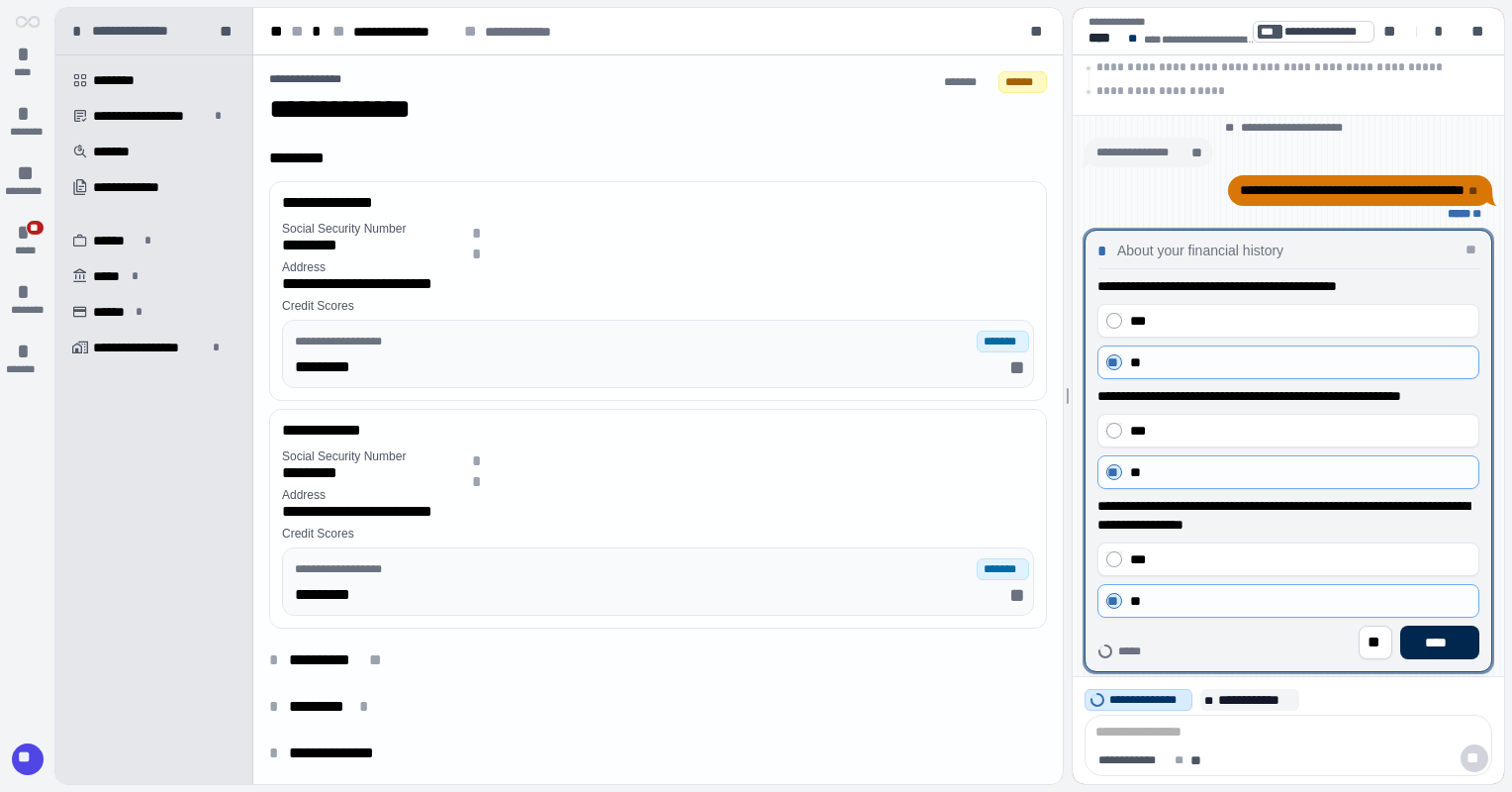 click on "****" at bounding box center [1440, 643] 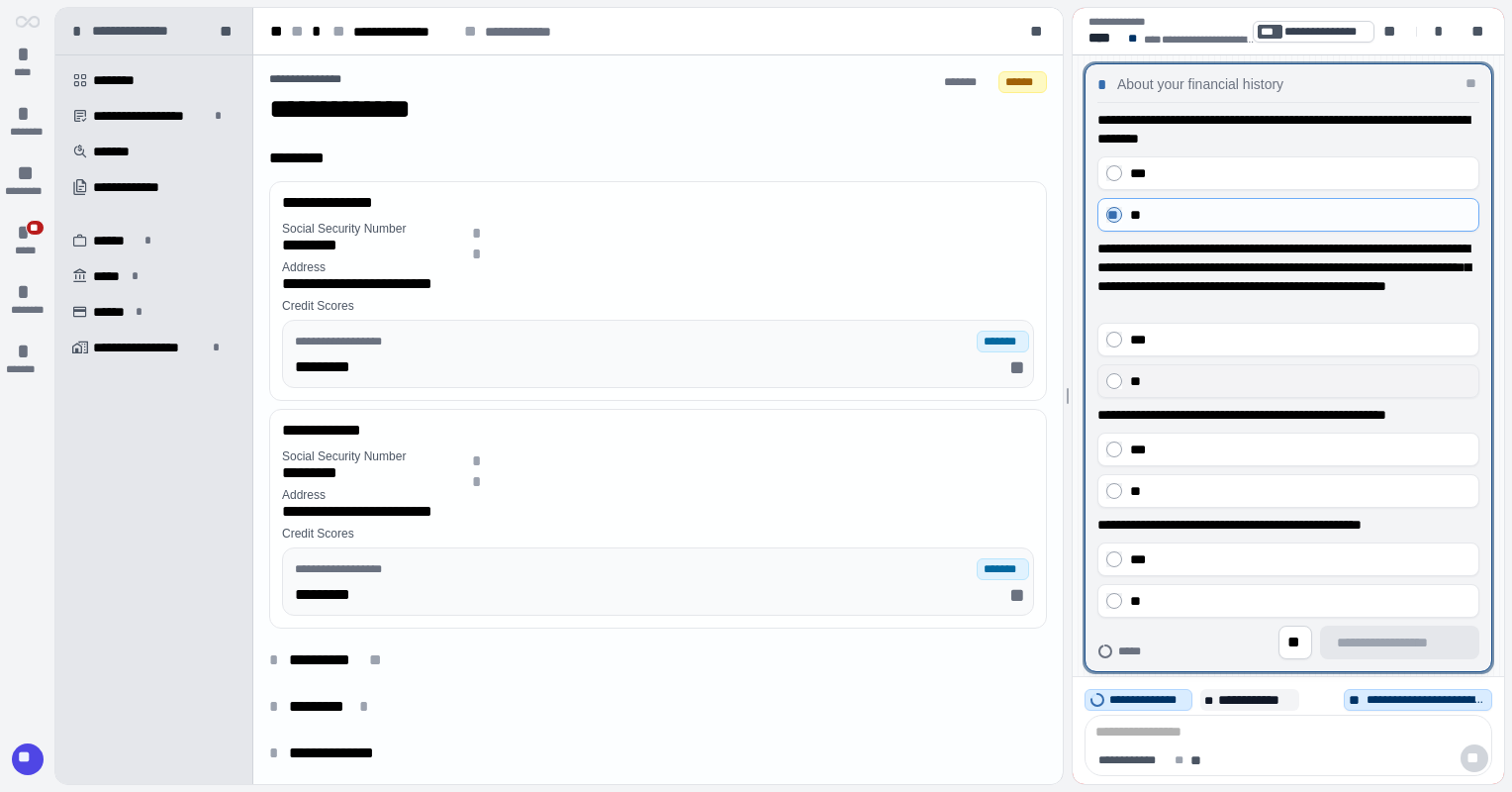 click on "**" at bounding box center [1288, 381] 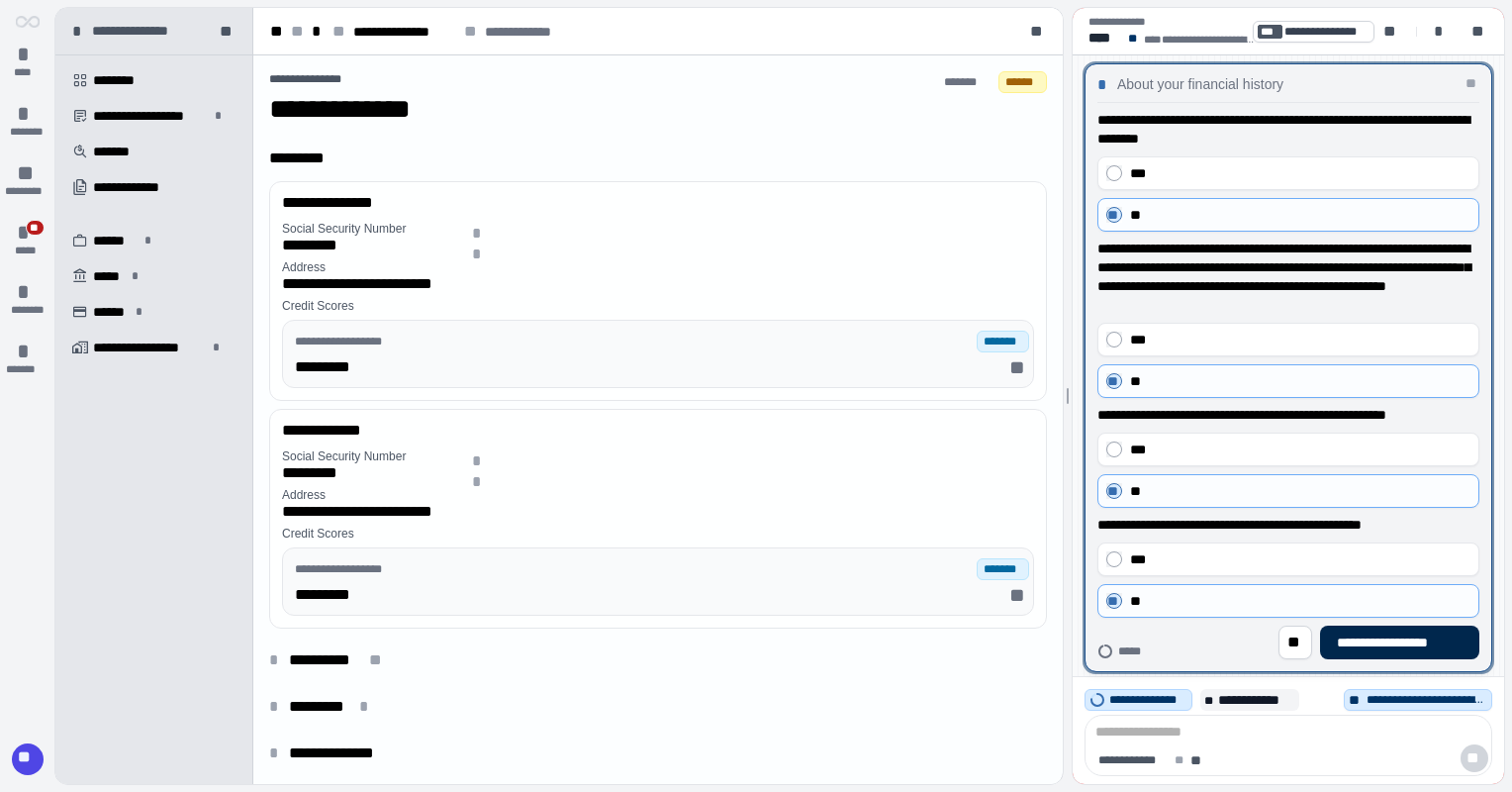 click on "**********" at bounding box center [1399, 643] 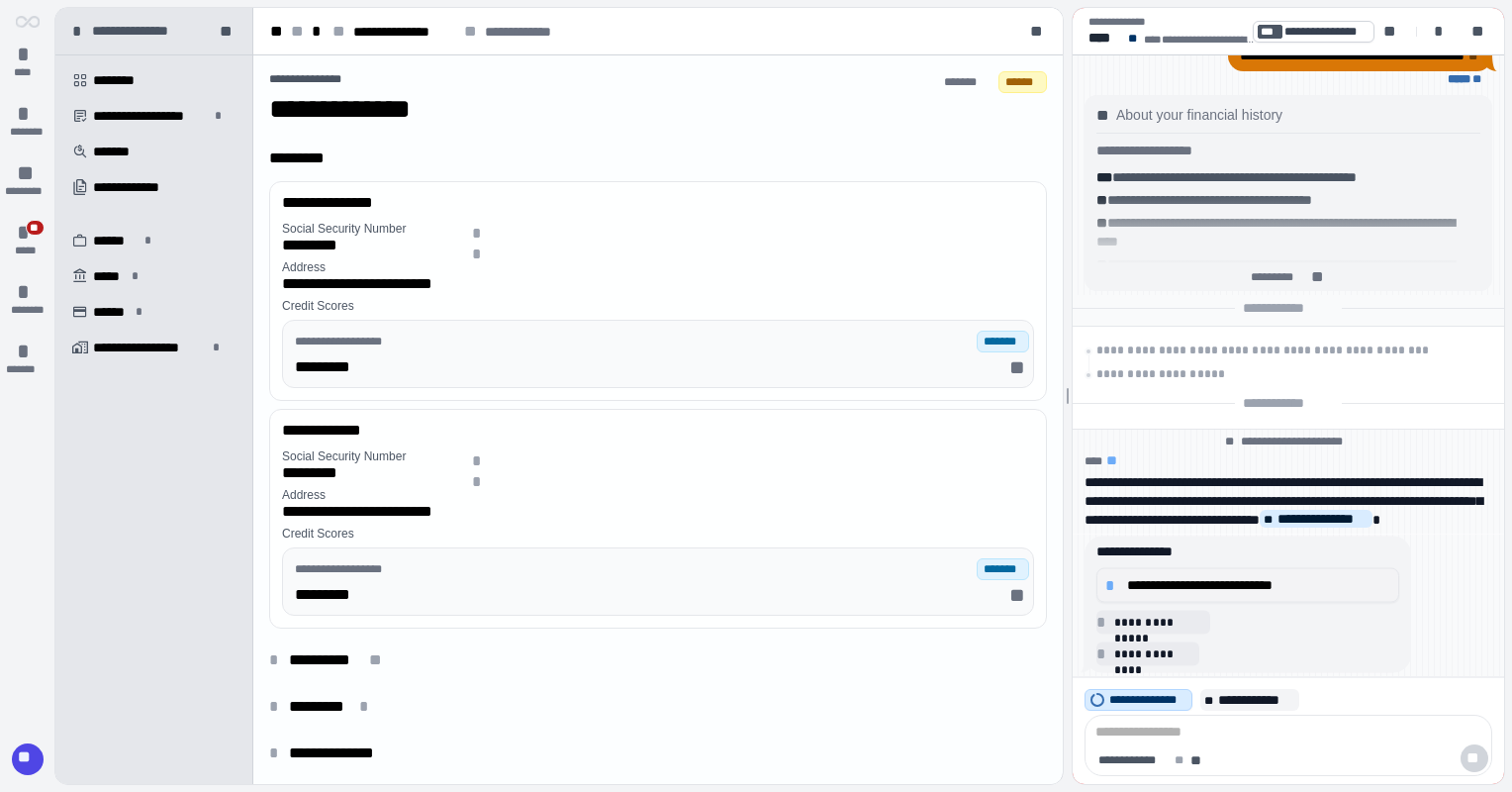 drag, startPoint x: 1348, startPoint y: 638, endPoint x: 1173, endPoint y: 590, distance: 181.46349 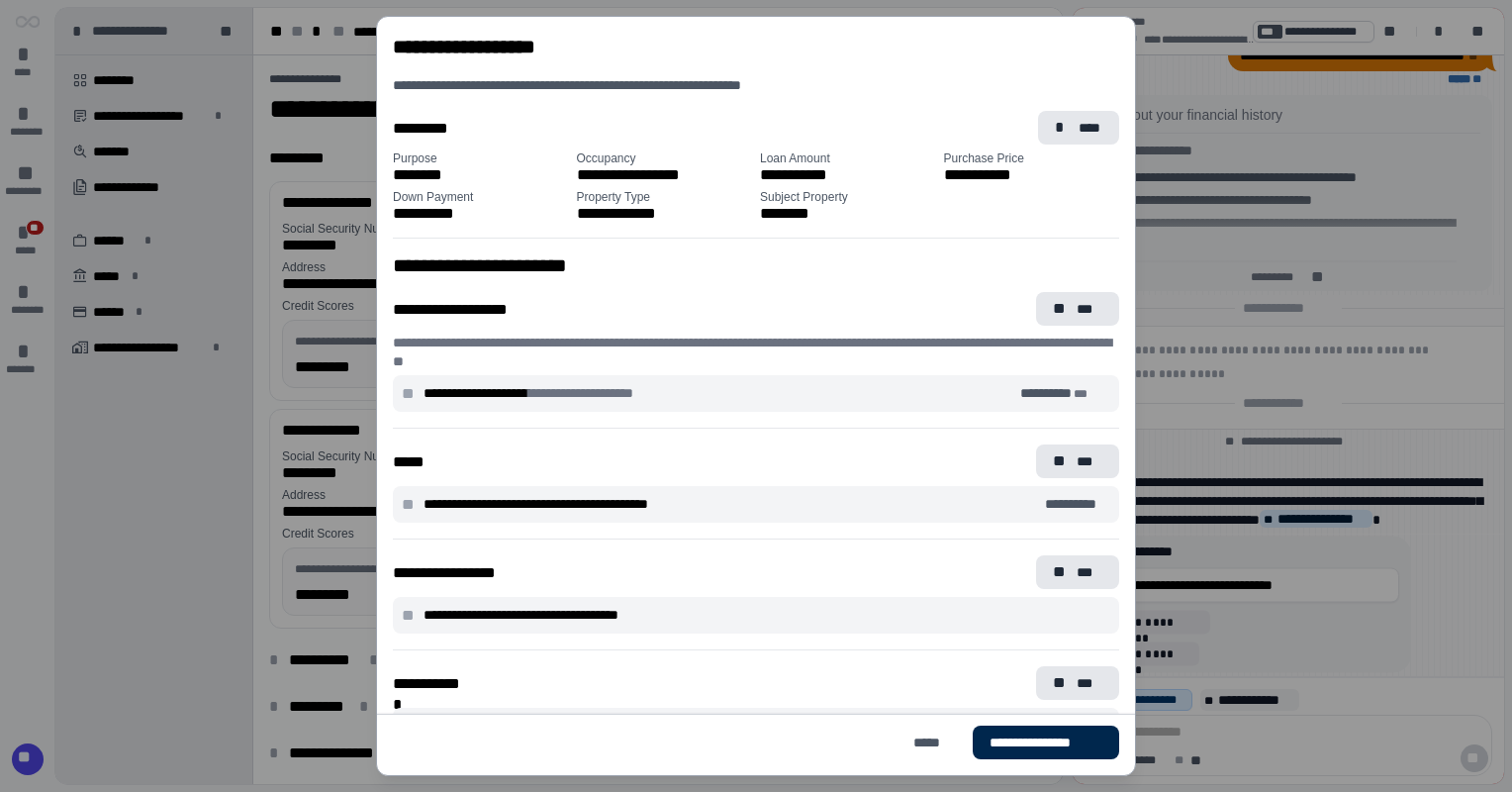 click on "**********" at bounding box center [1046, 742] 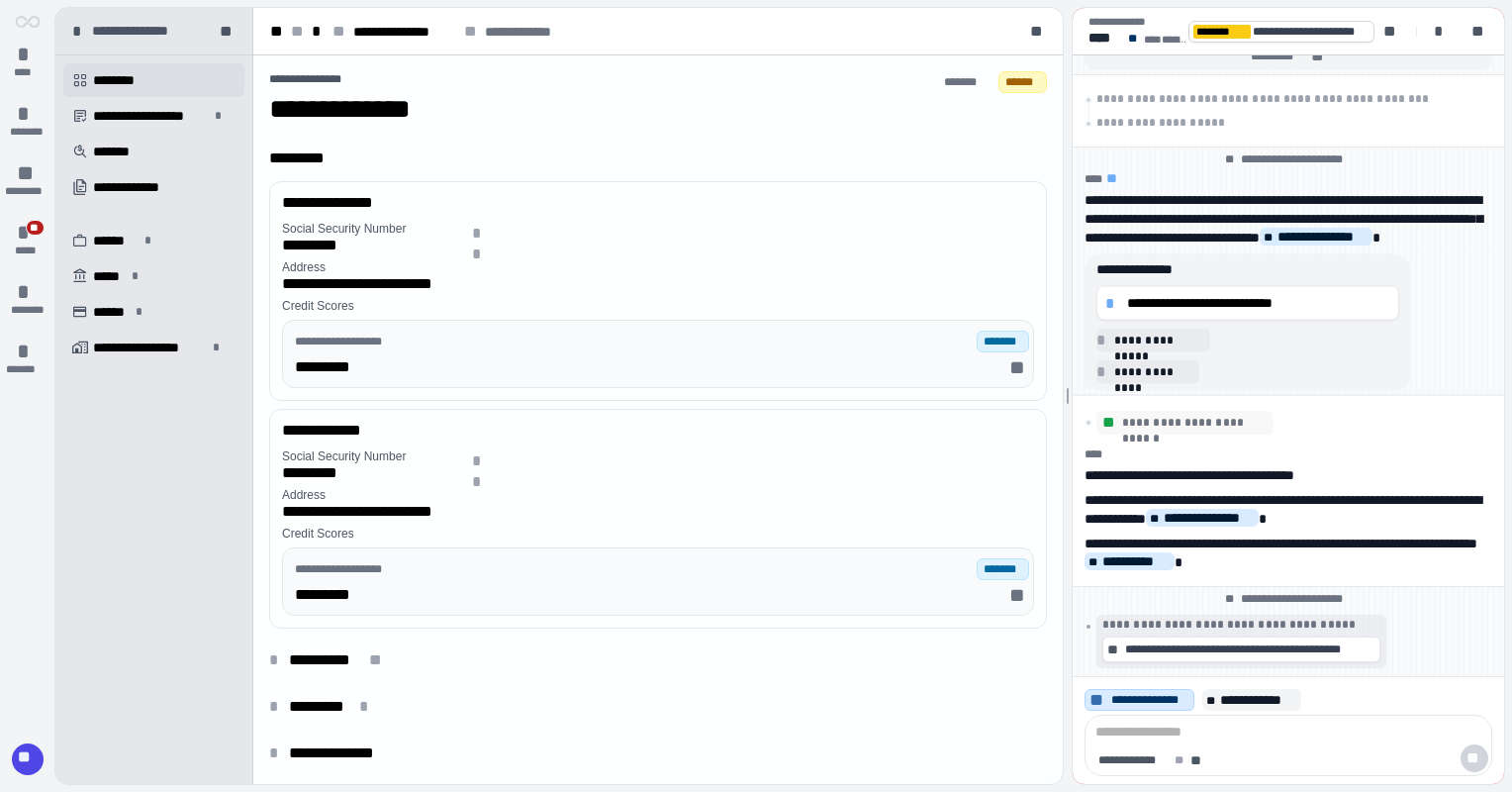 click on "********" at bounding box center [121, 80] 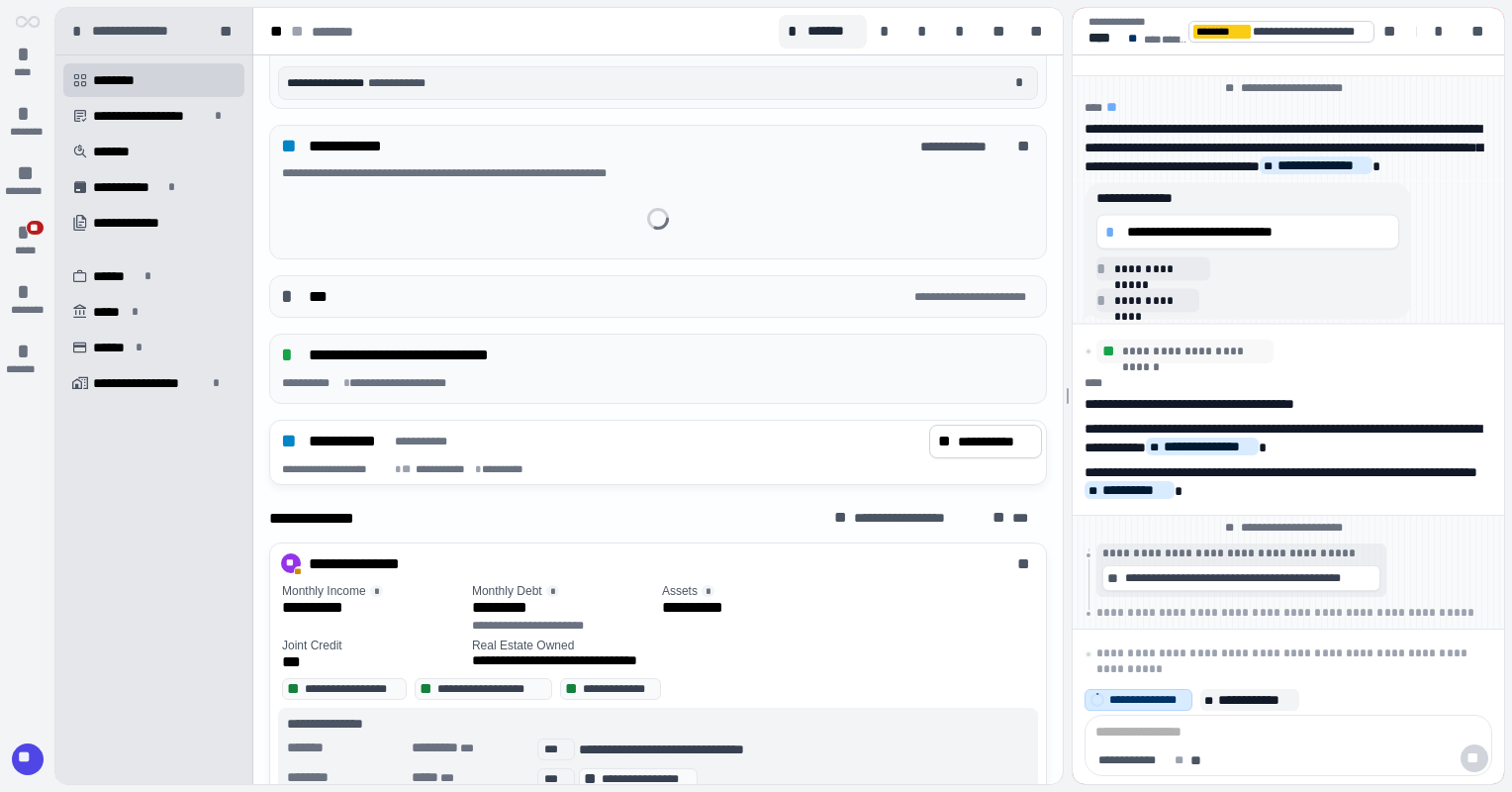 scroll, scrollTop: 469, scrollLeft: 0, axis: vertical 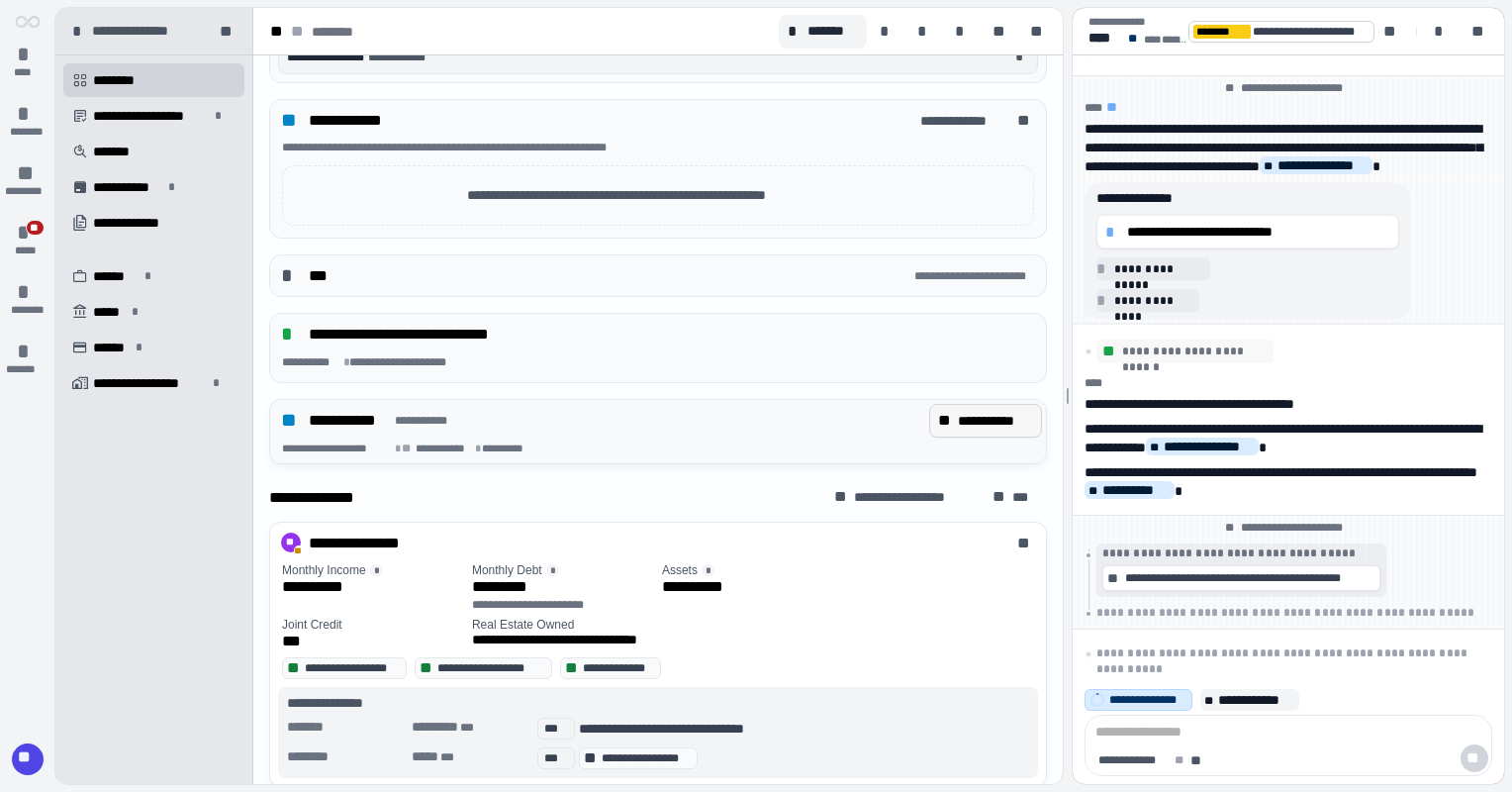 click on "**********" at bounding box center (995, 421) 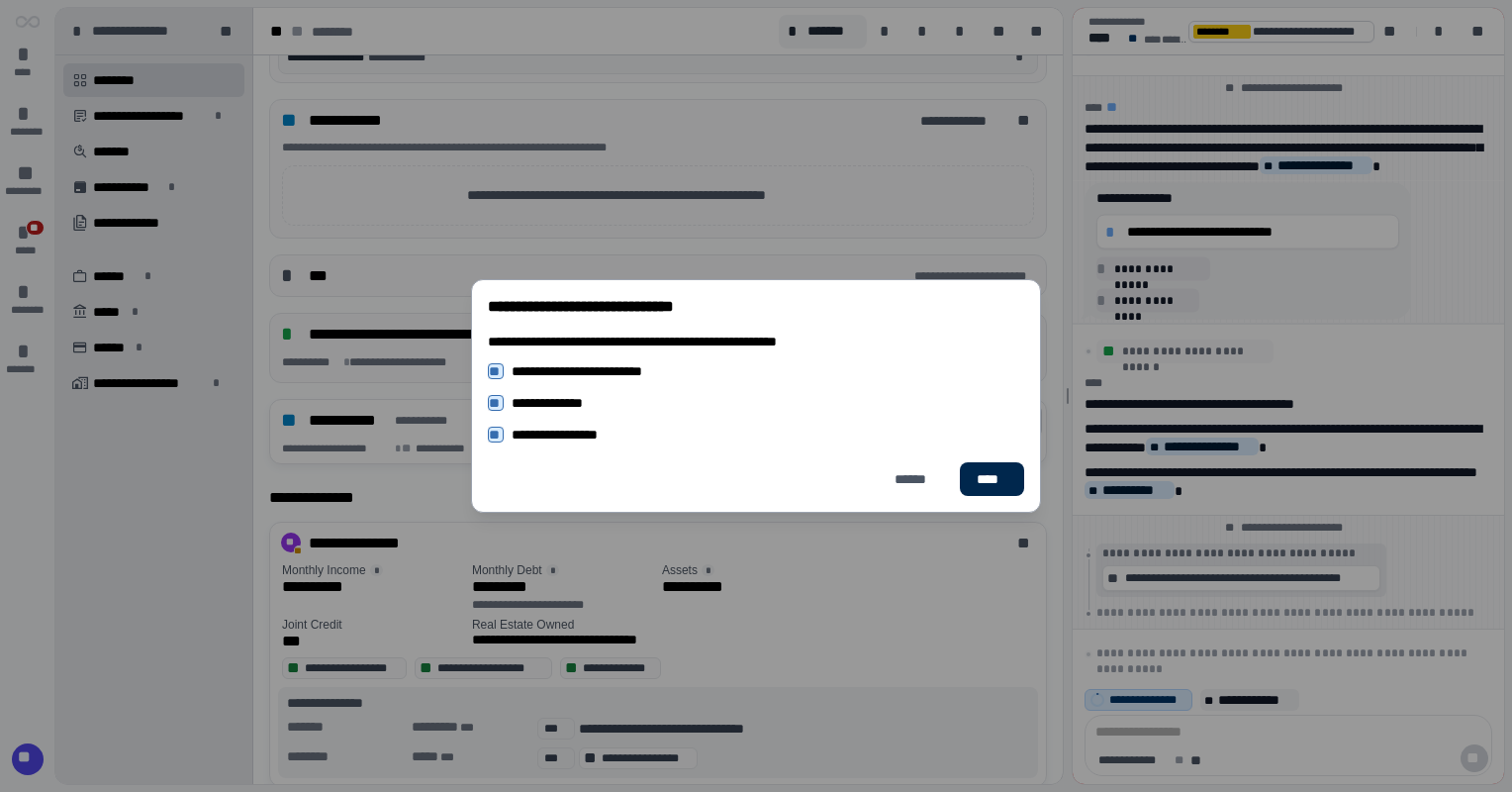 click on "****" at bounding box center (992, 479) 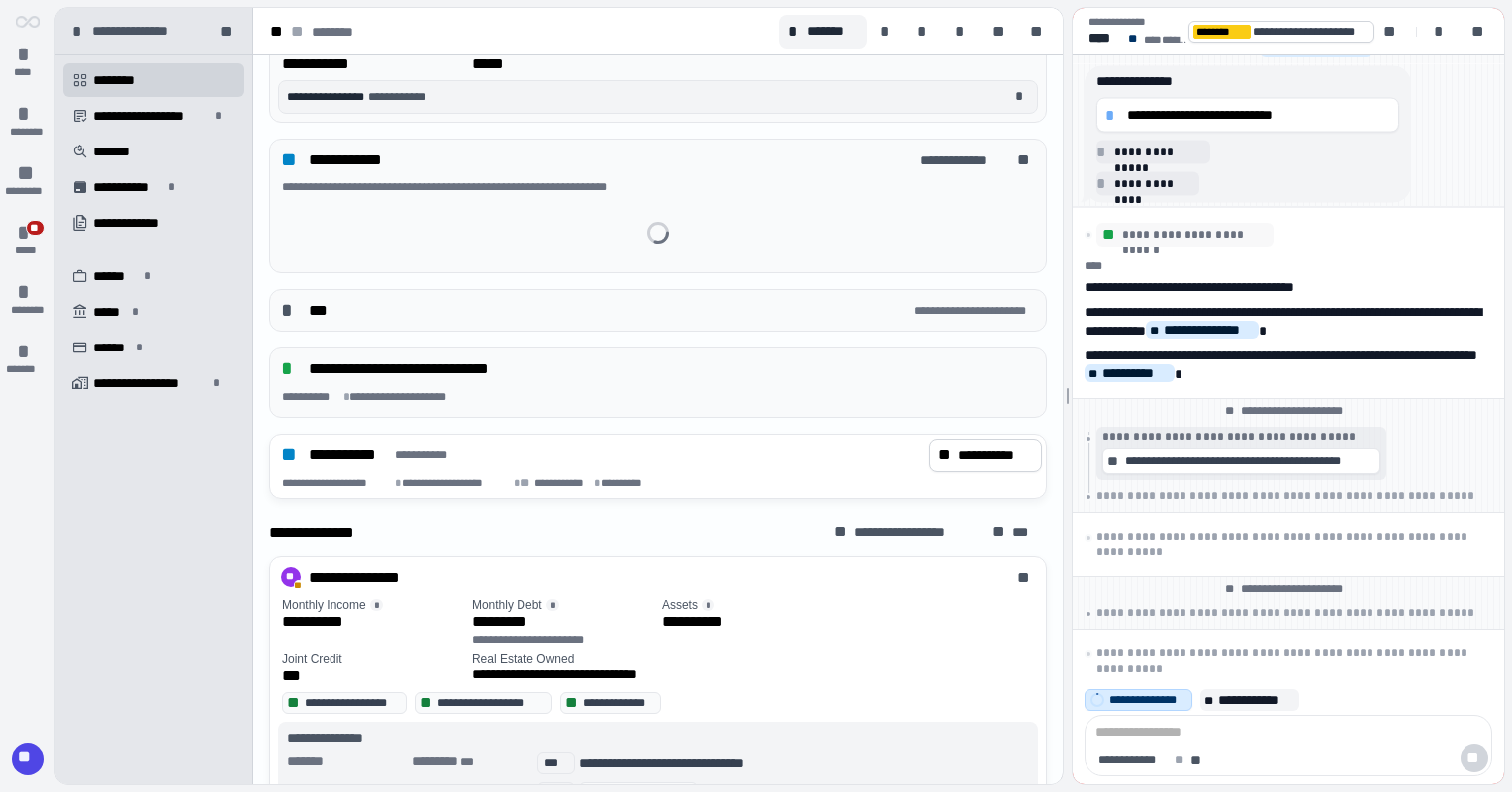 scroll, scrollTop: 508, scrollLeft: 0, axis: vertical 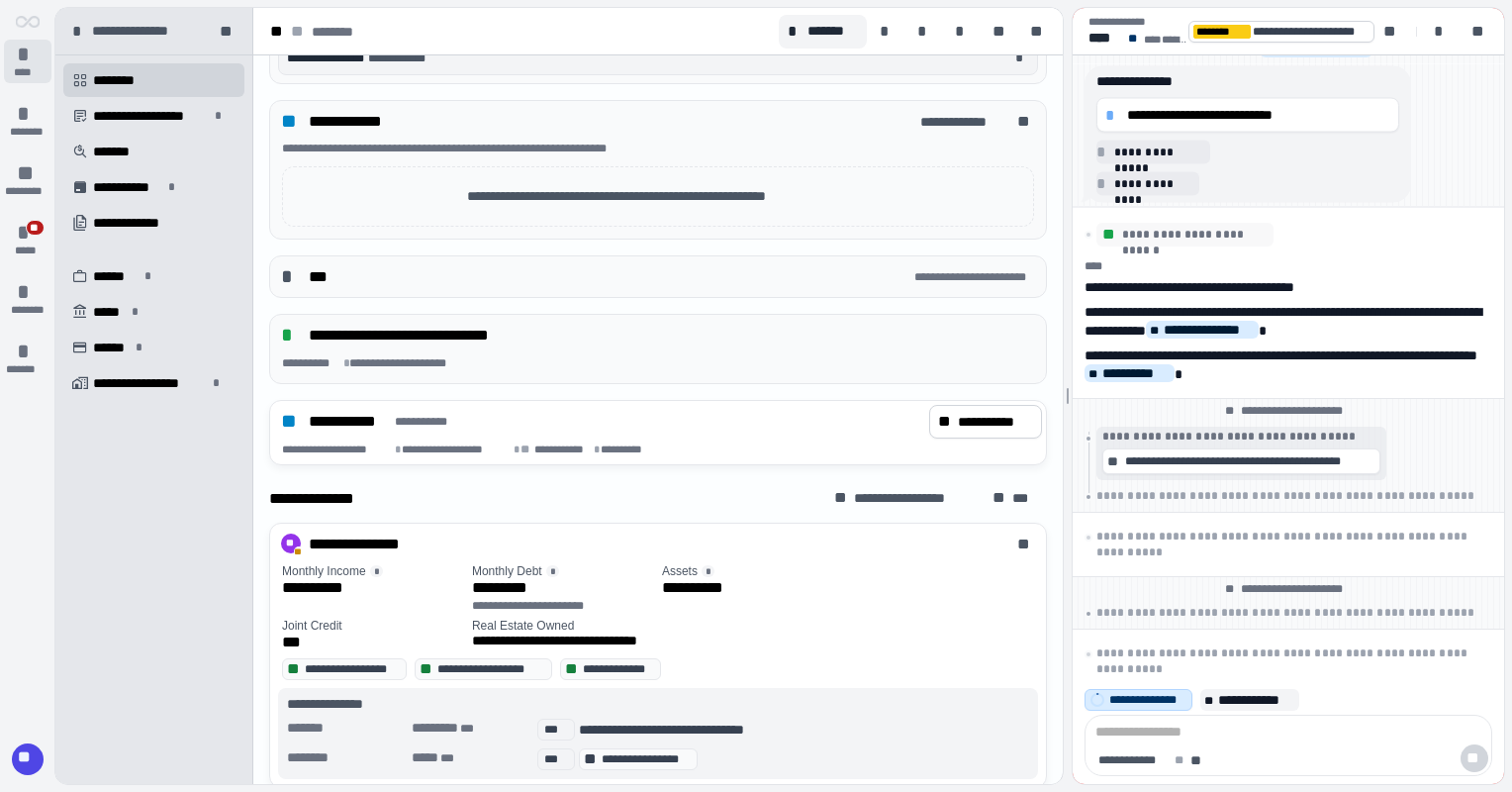 click on "* ****" at bounding box center (28, 61) 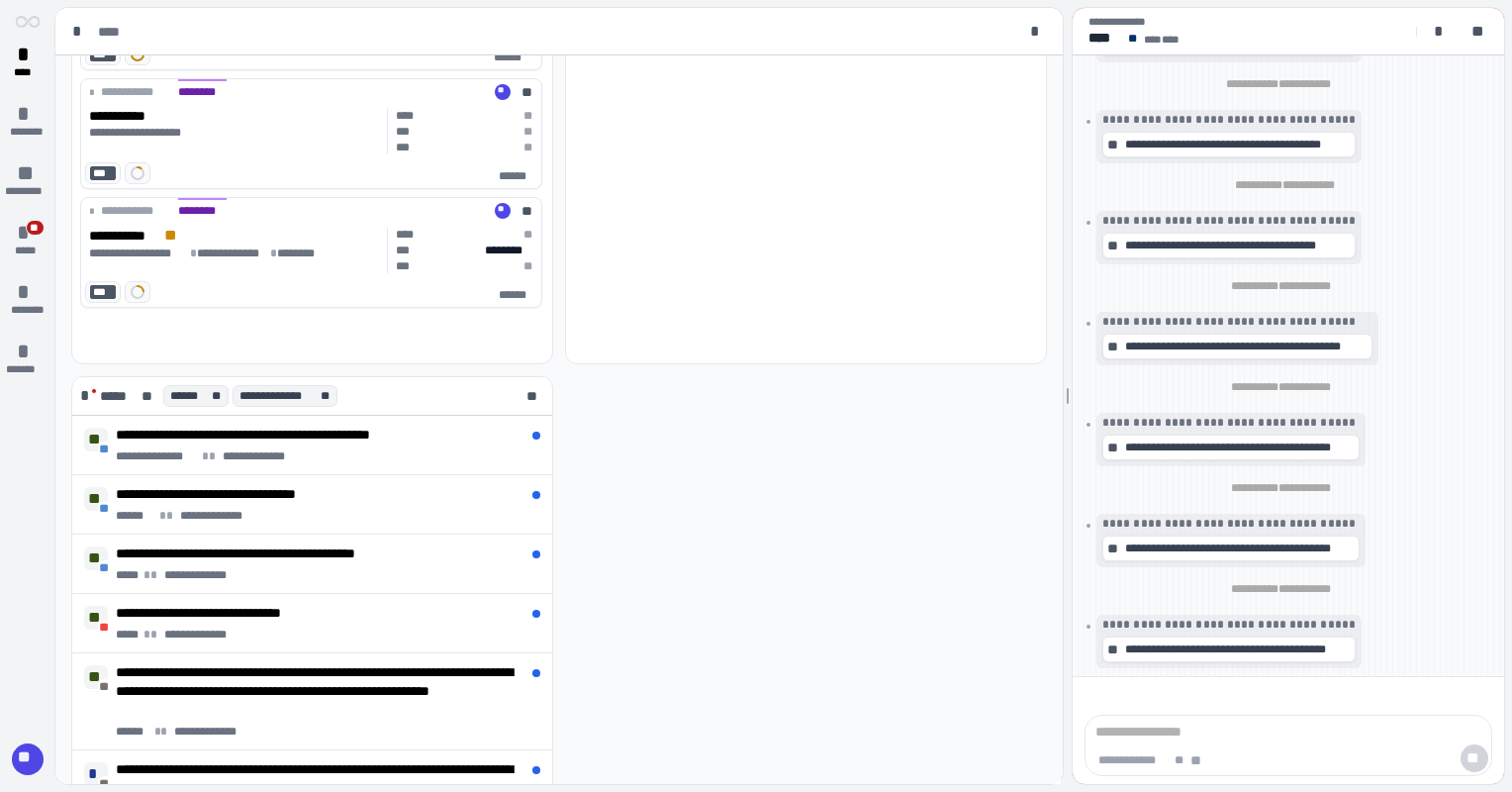 scroll, scrollTop: 358, scrollLeft: 0, axis: vertical 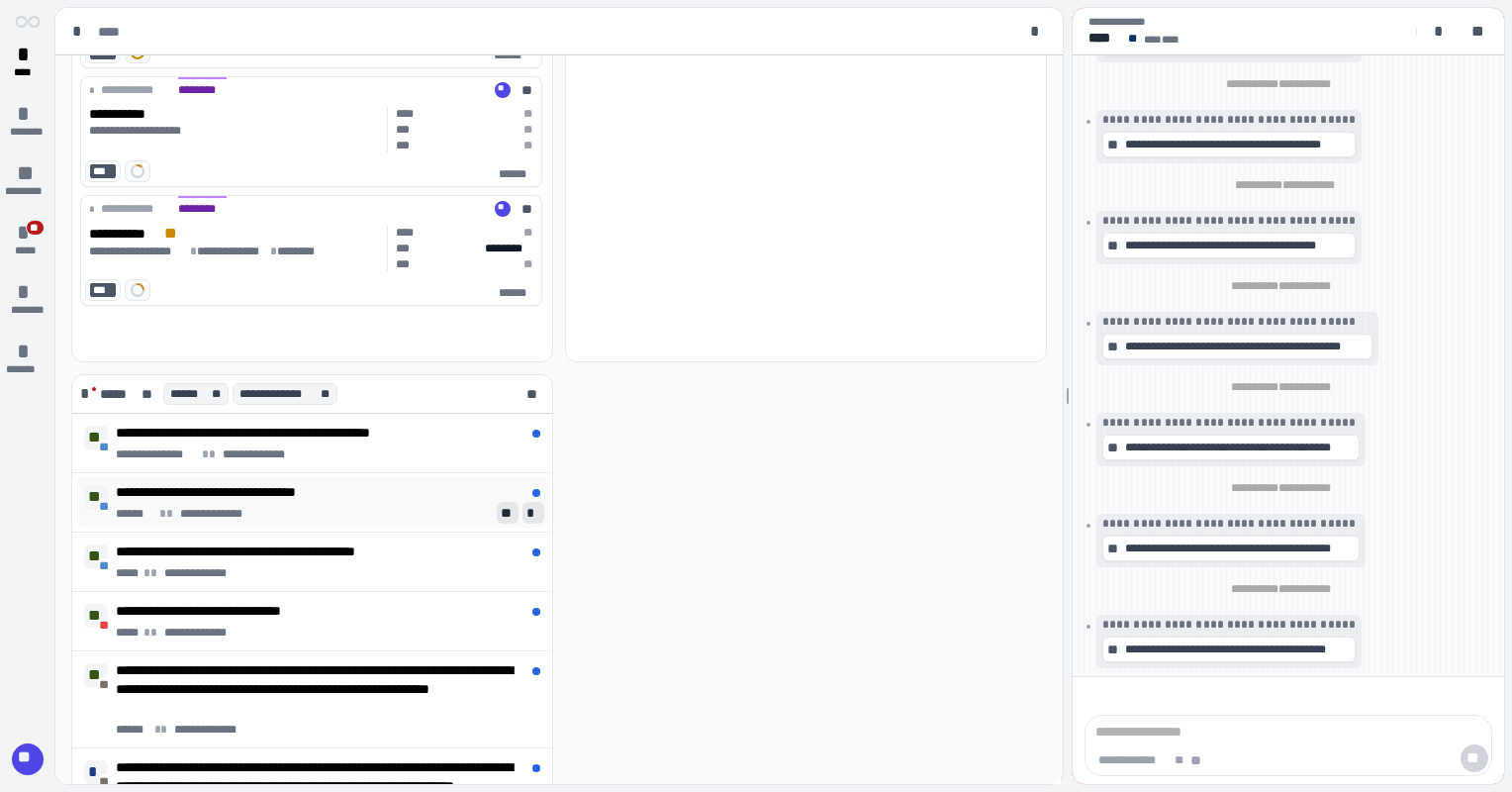 click on "**********" at bounding box center (219, 514) 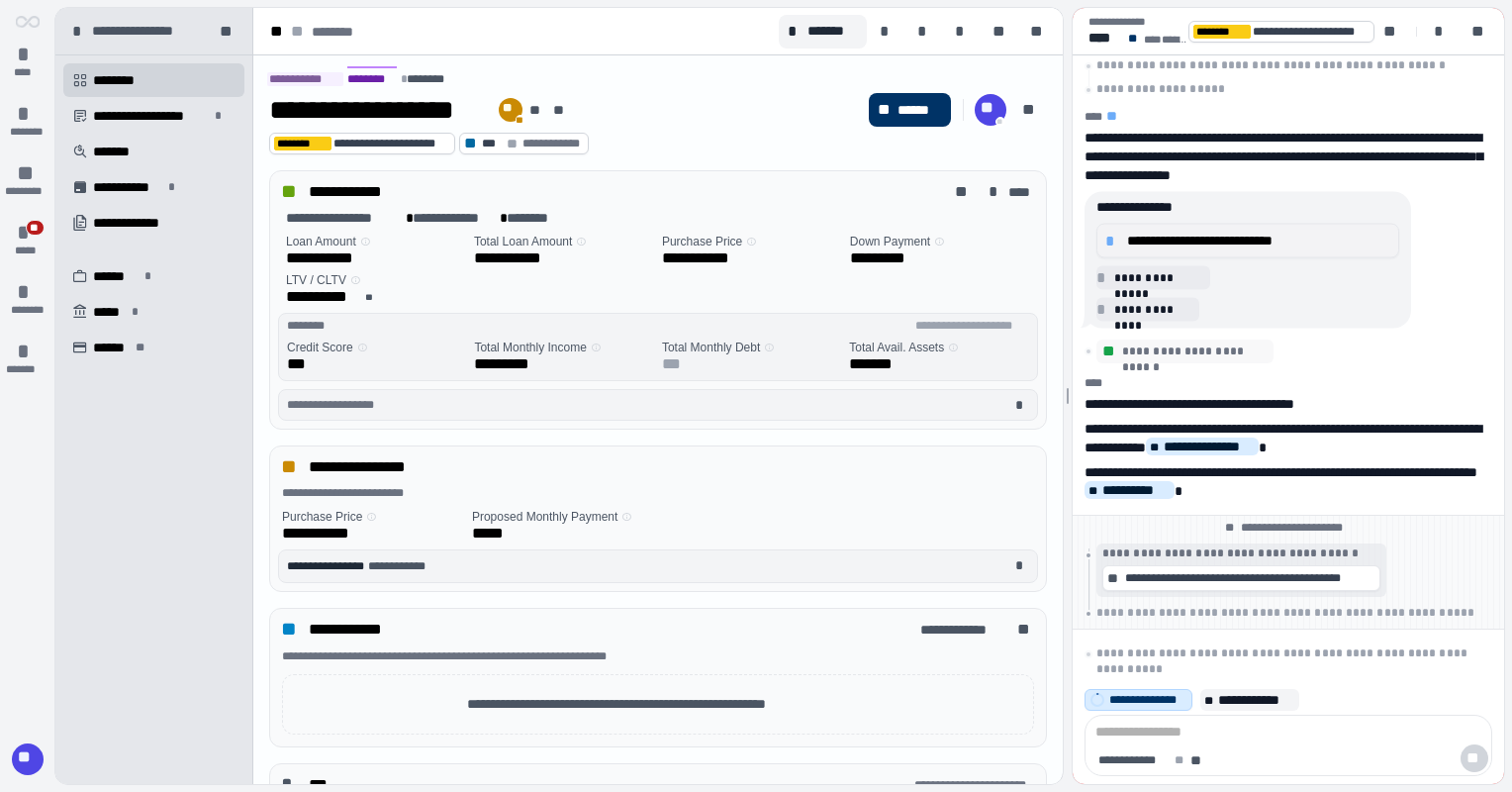 click on "**********" at bounding box center [1259, 241] 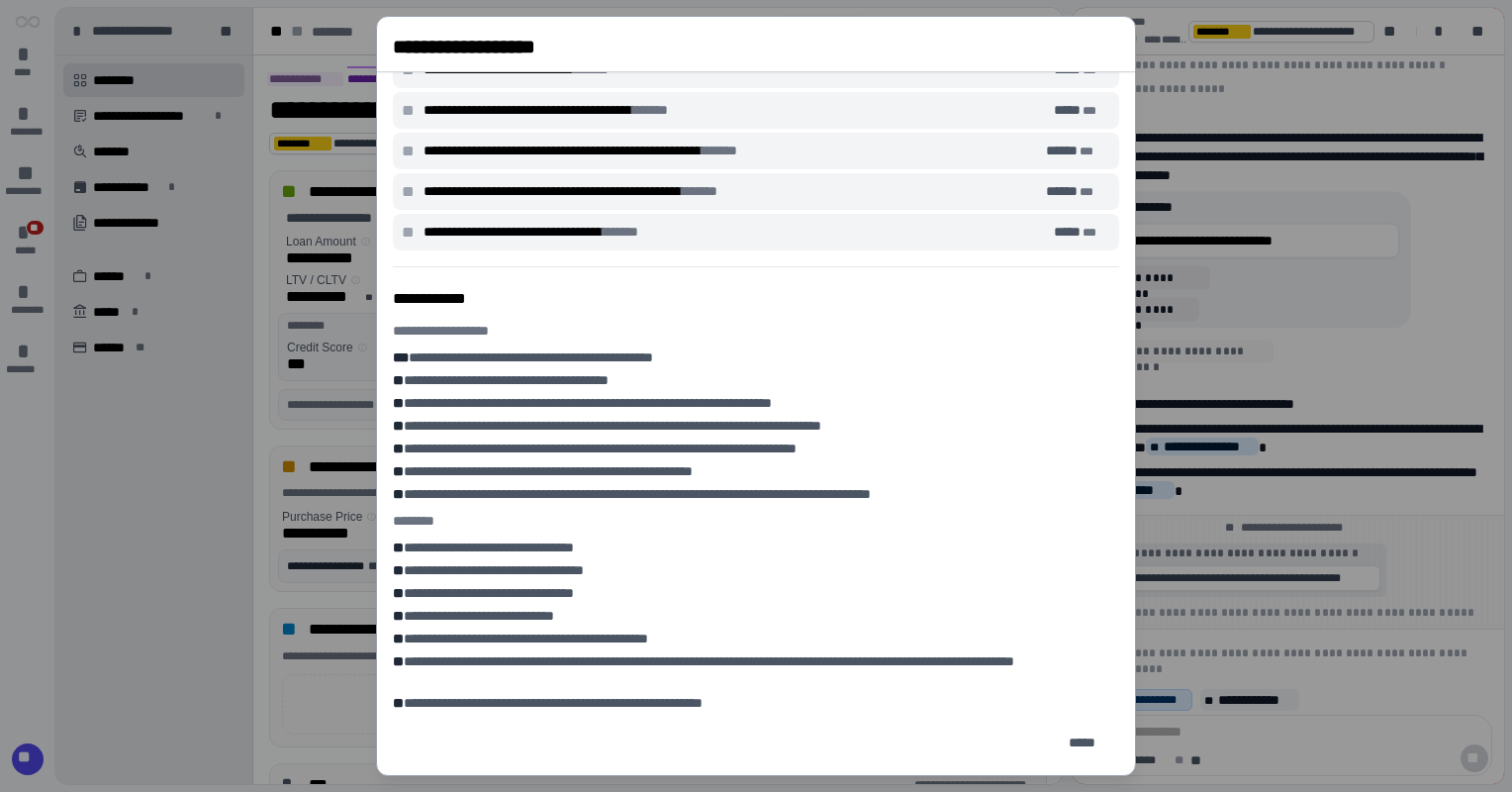 scroll, scrollTop: 1289, scrollLeft: 0, axis: vertical 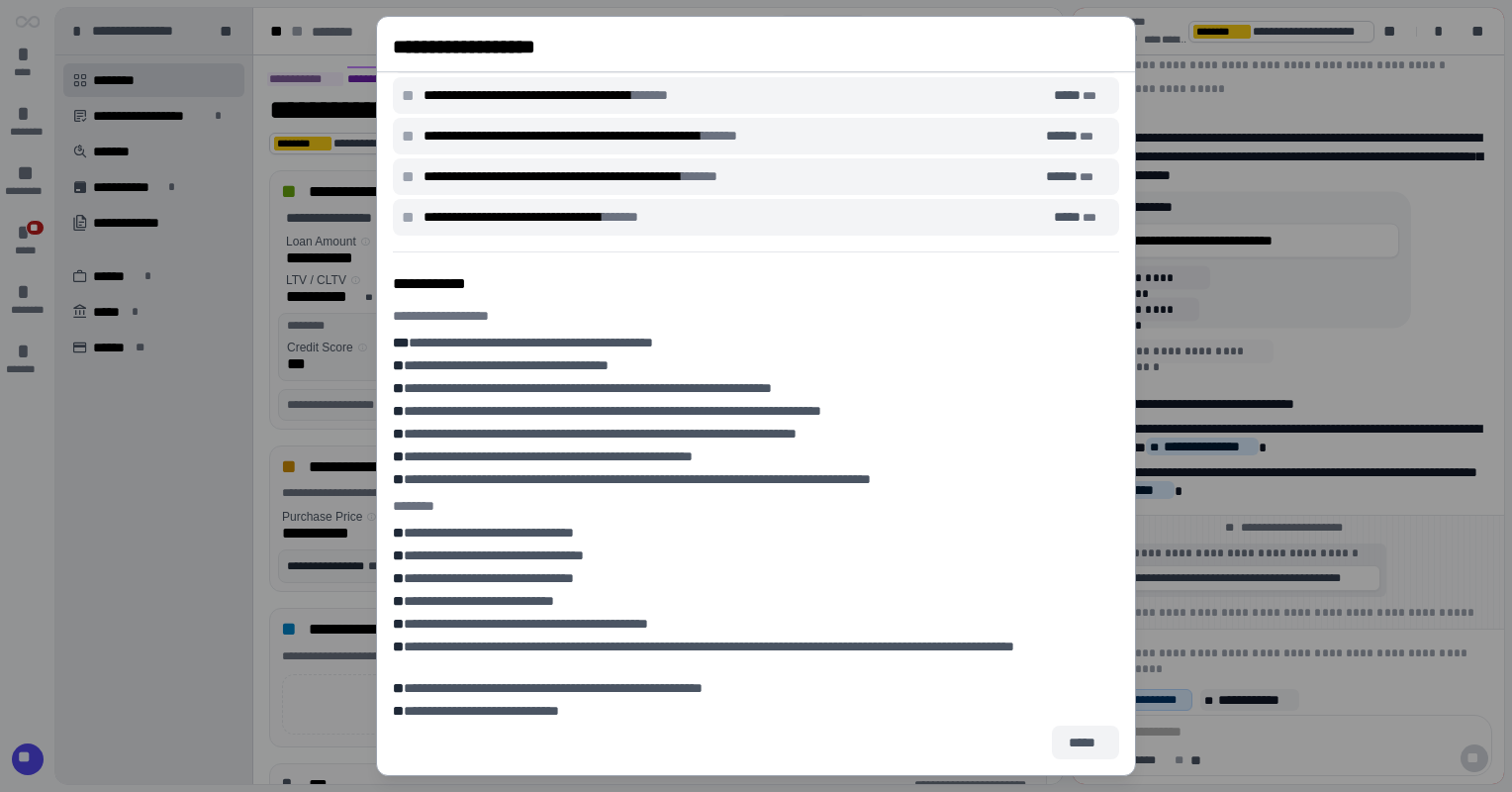 click on "*****" at bounding box center [1086, 742] 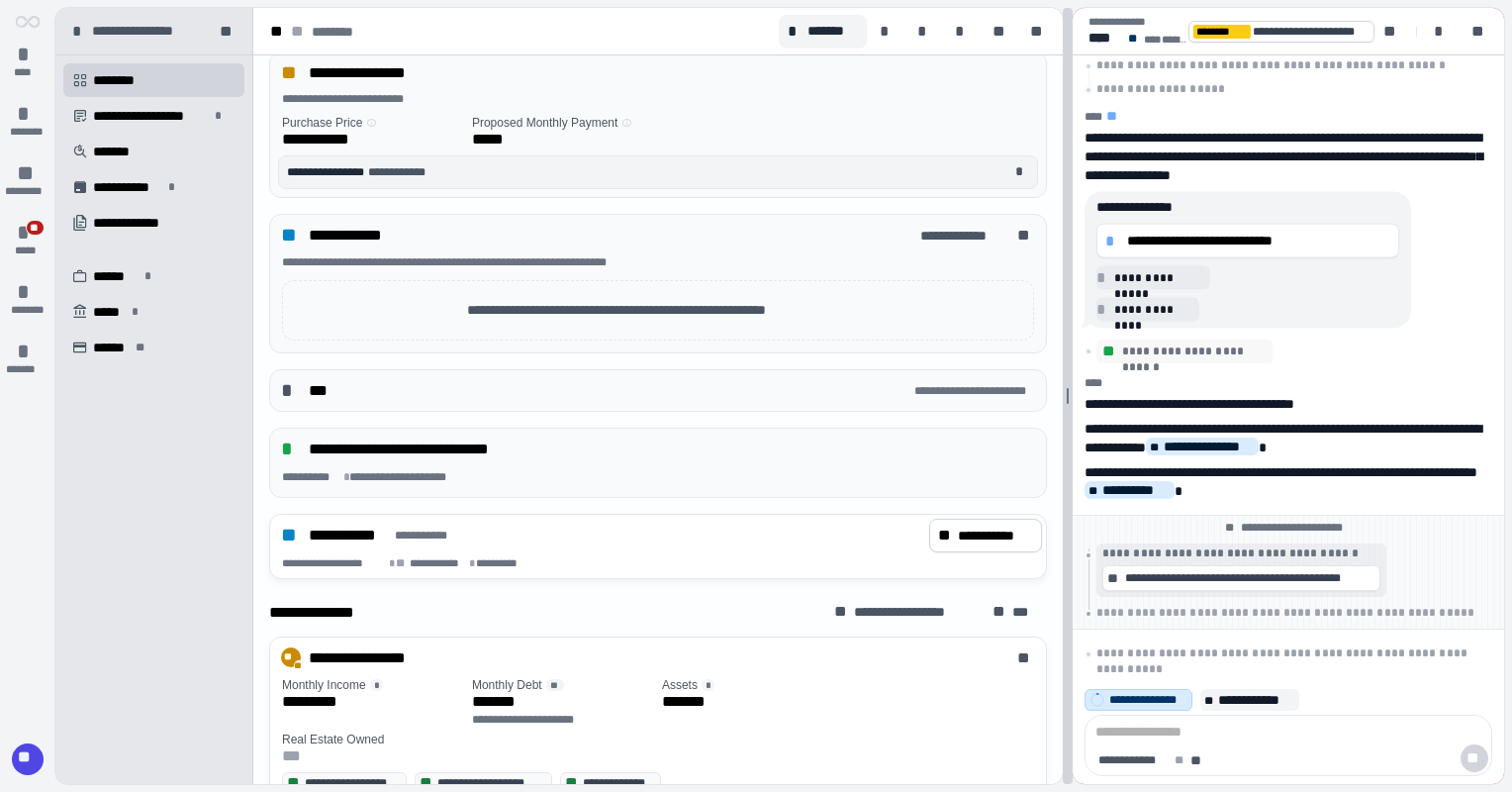scroll, scrollTop: 414, scrollLeft: 0, axis: vertical 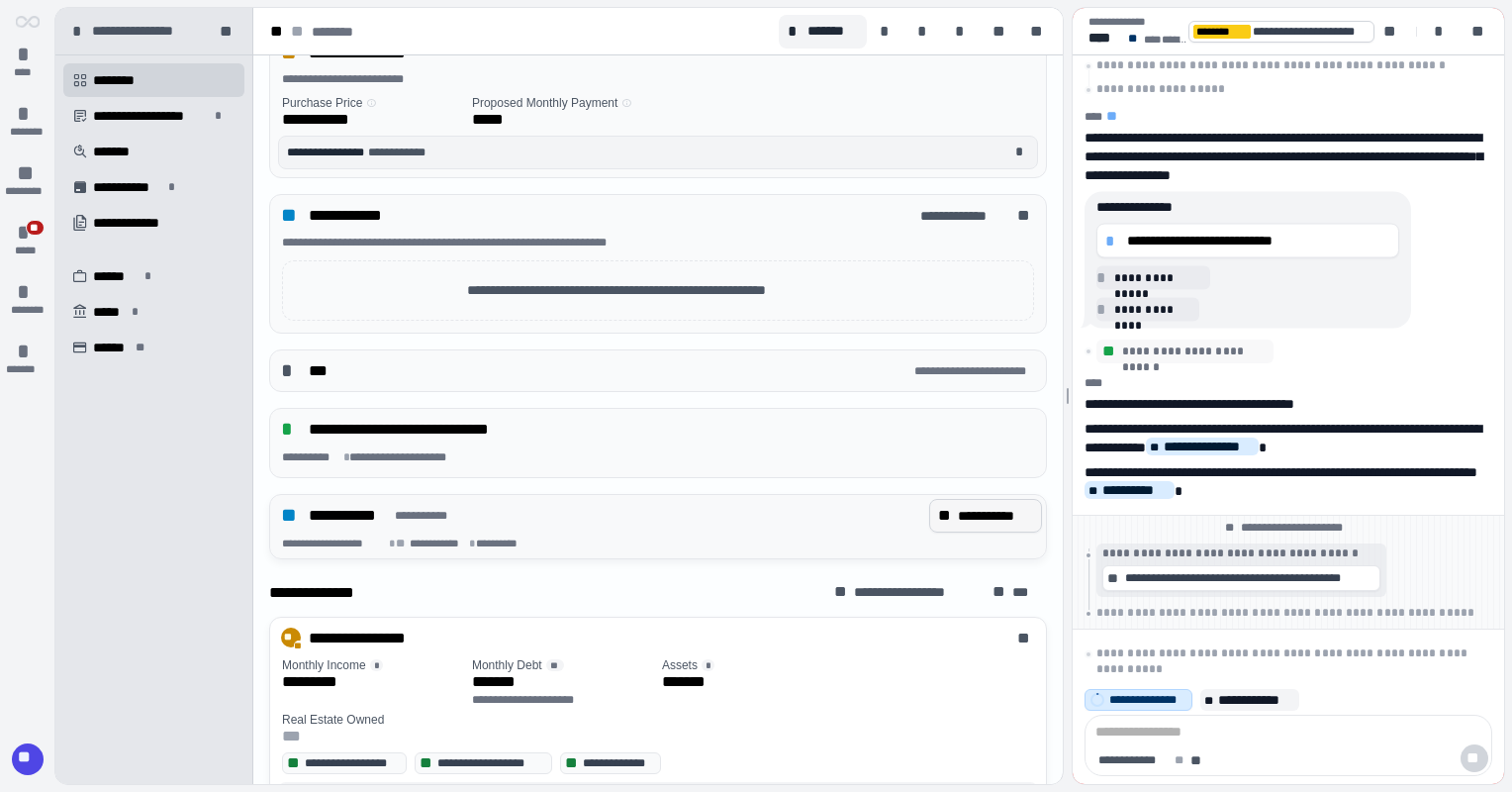 click on "**********" at bounding box center (995, 516) 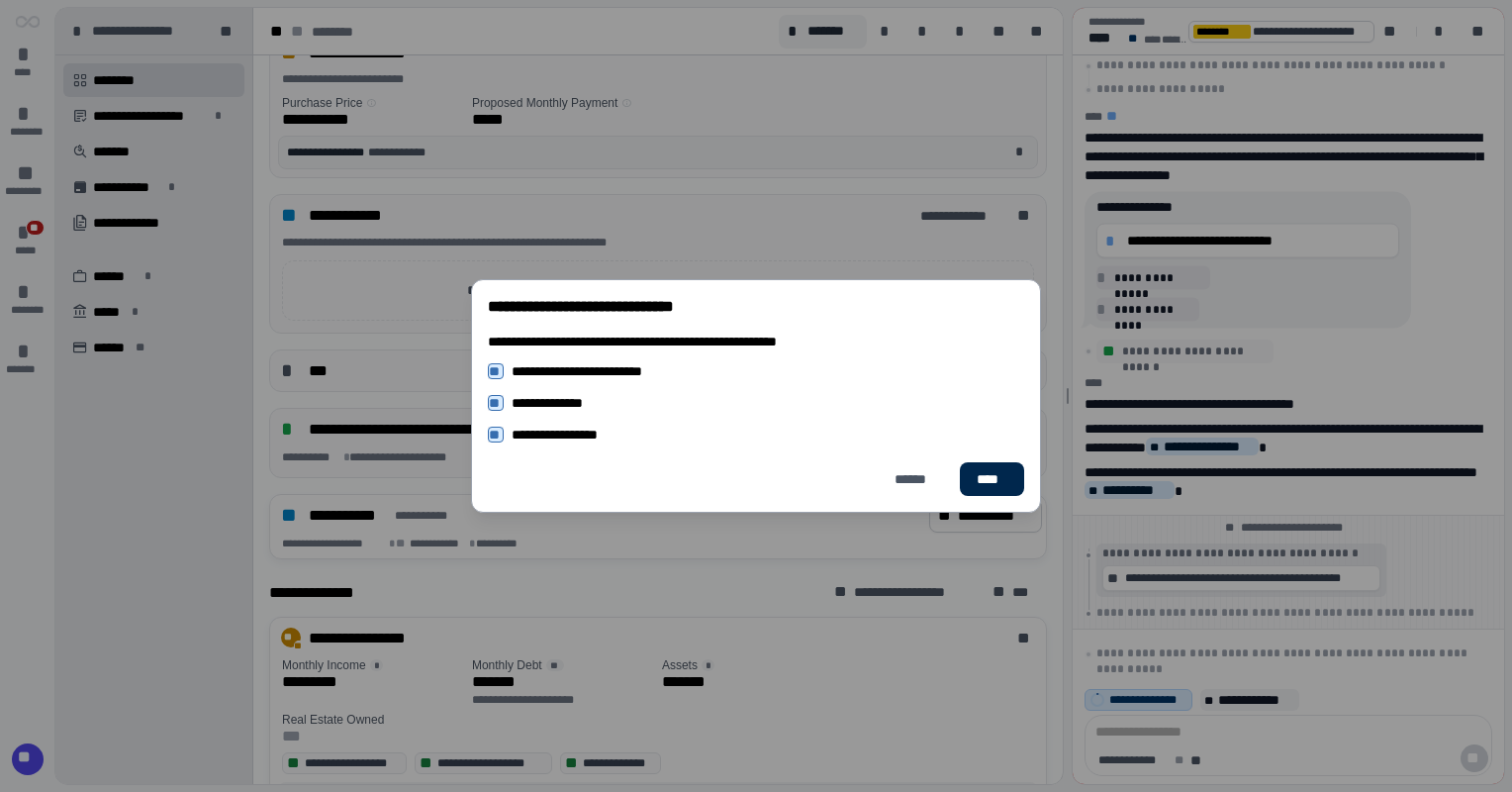 click on "****" at bounding box center [992, 479] 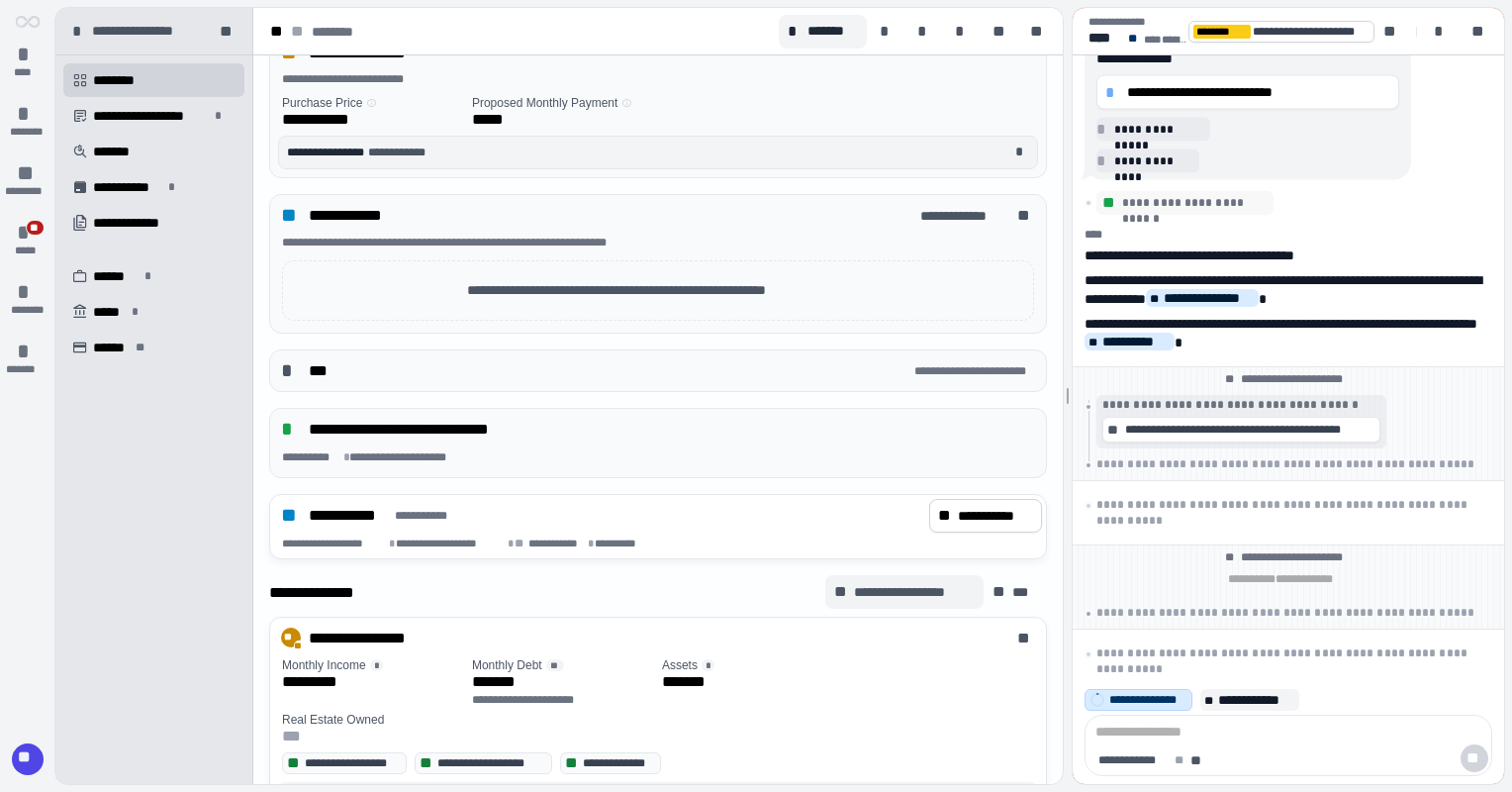 click on "**********" at bounding box center (913, 592) 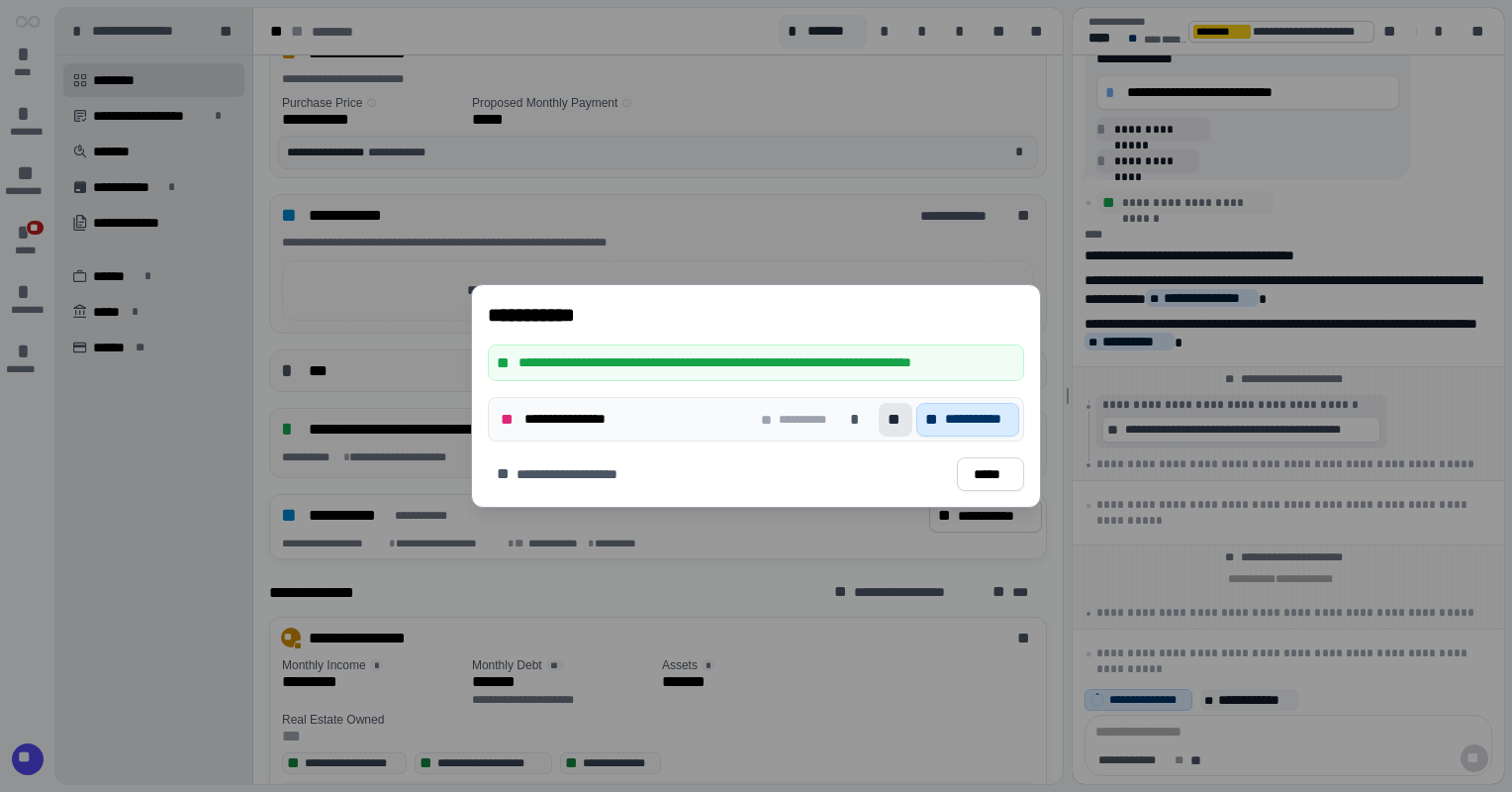 click on "**" at bounding box center (896, 420) 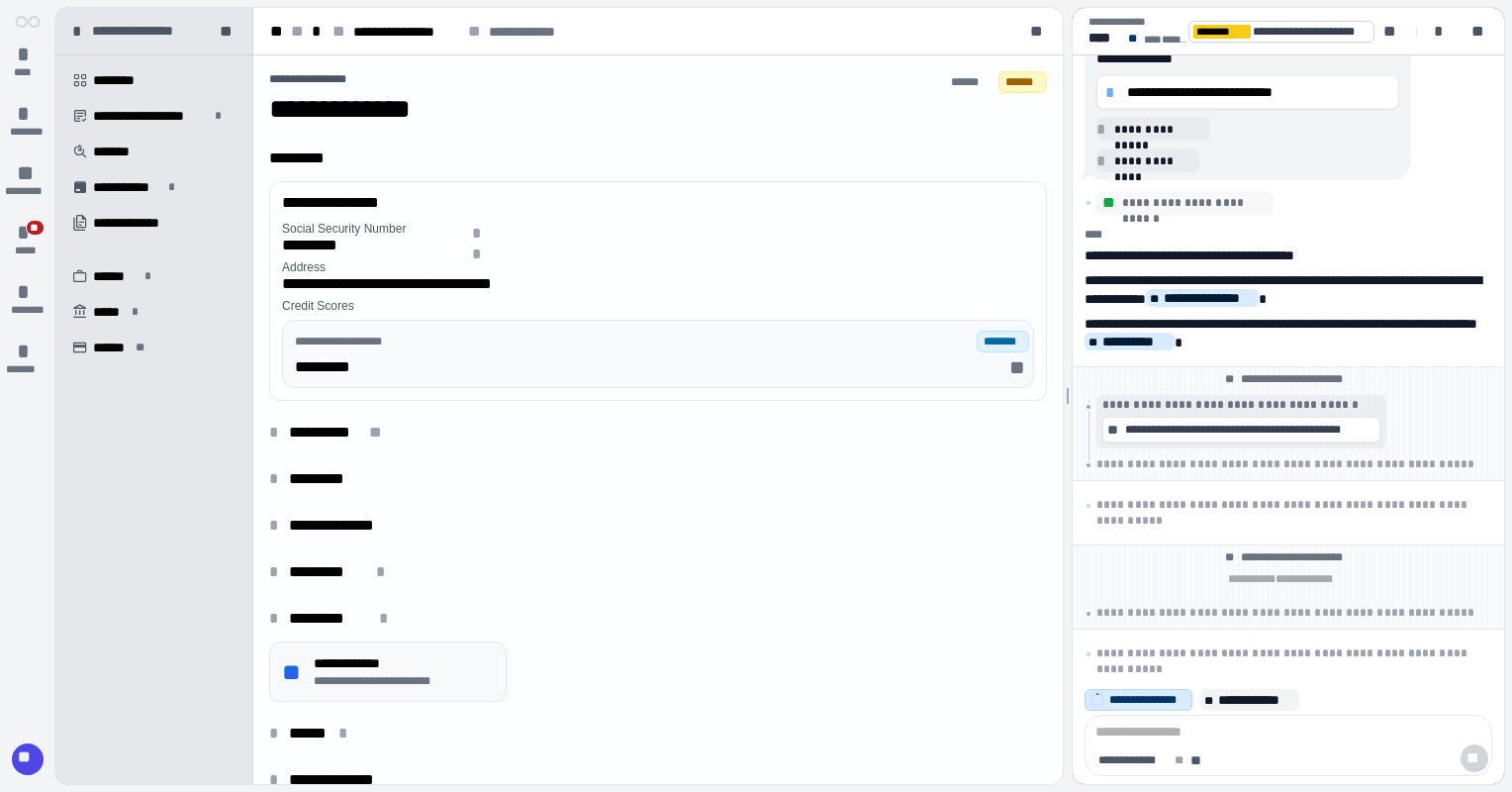 click on "**********" at bounding box center [400, 663] 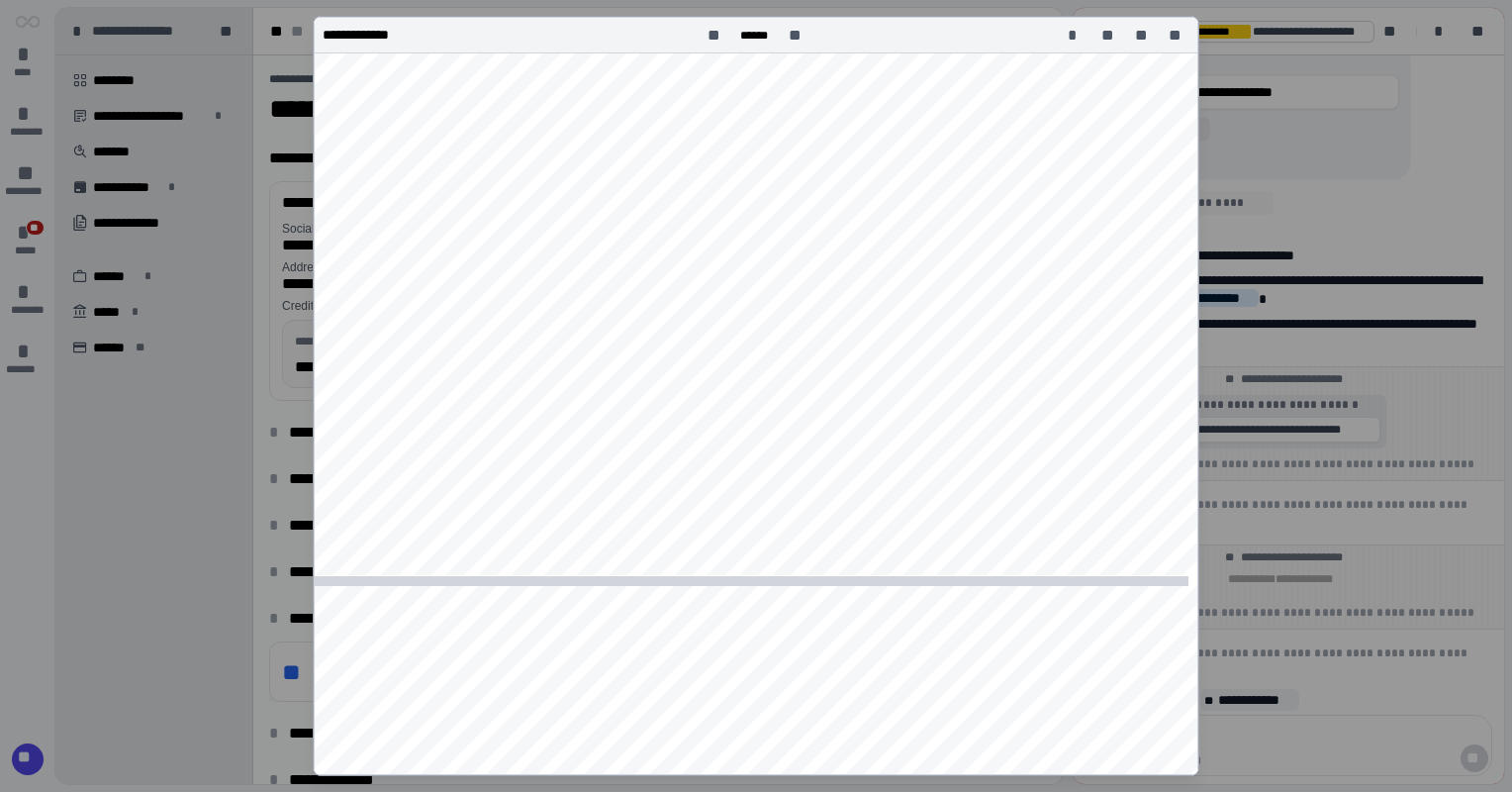 scroll, scrollTop: 7667, scrollLeft: 0, axis: vertical 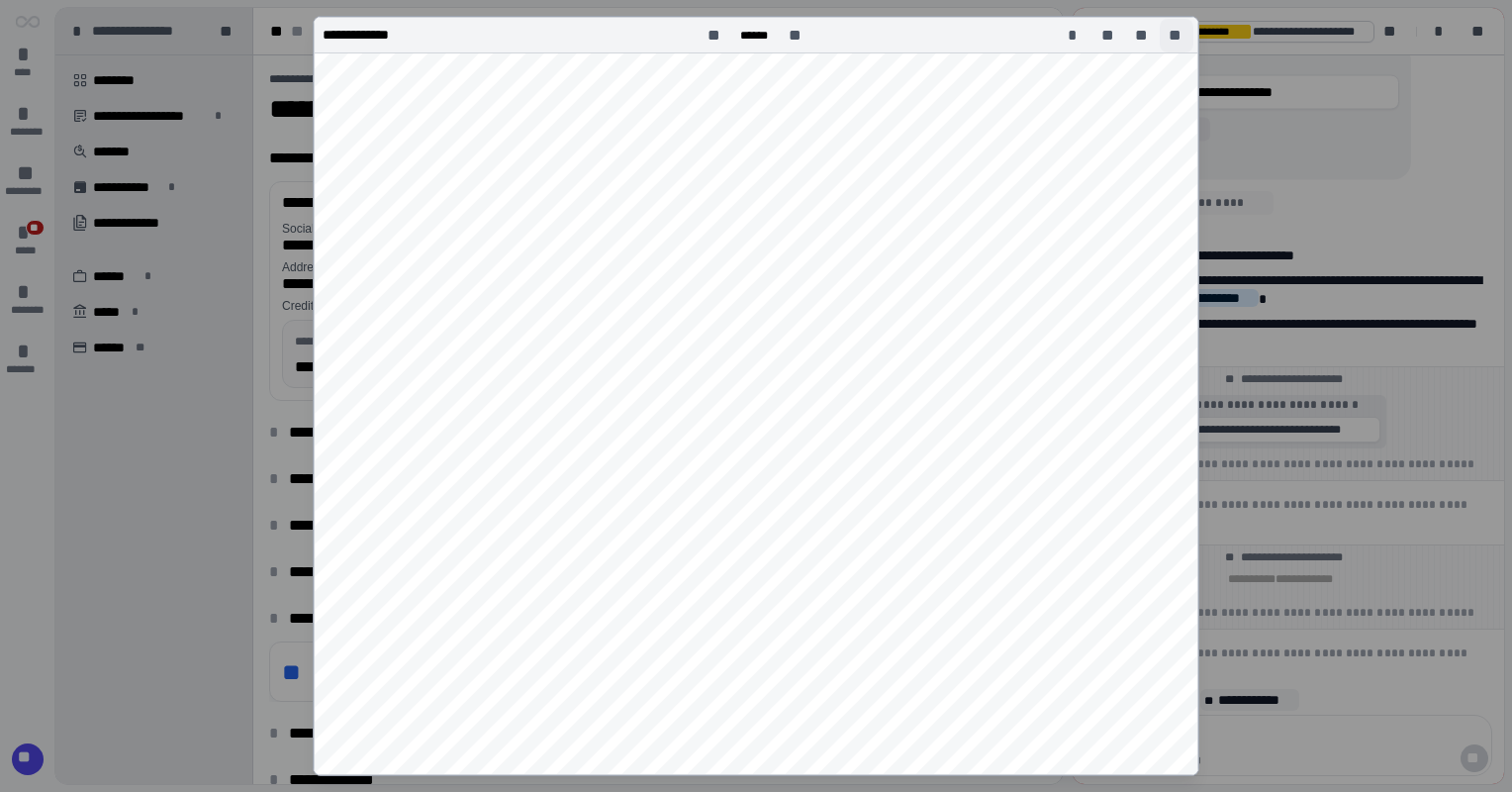 click on "**" at bounding box center [1177, 36] 